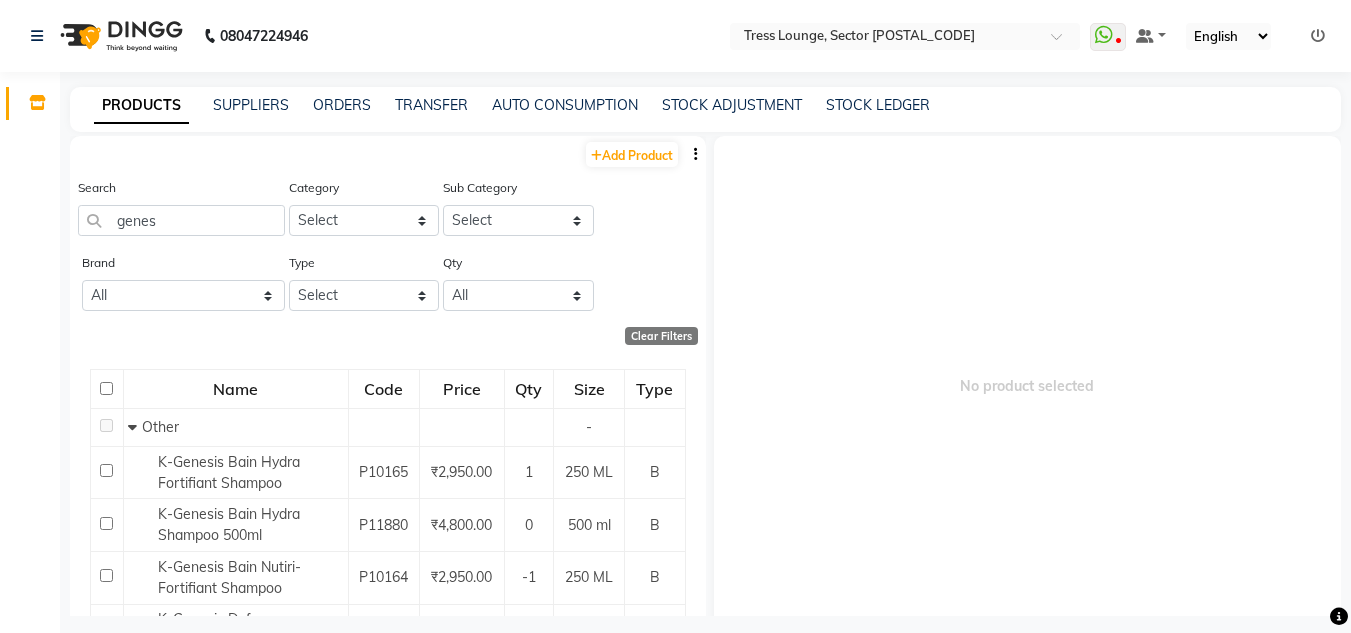 click on "STOCK LEDGER" 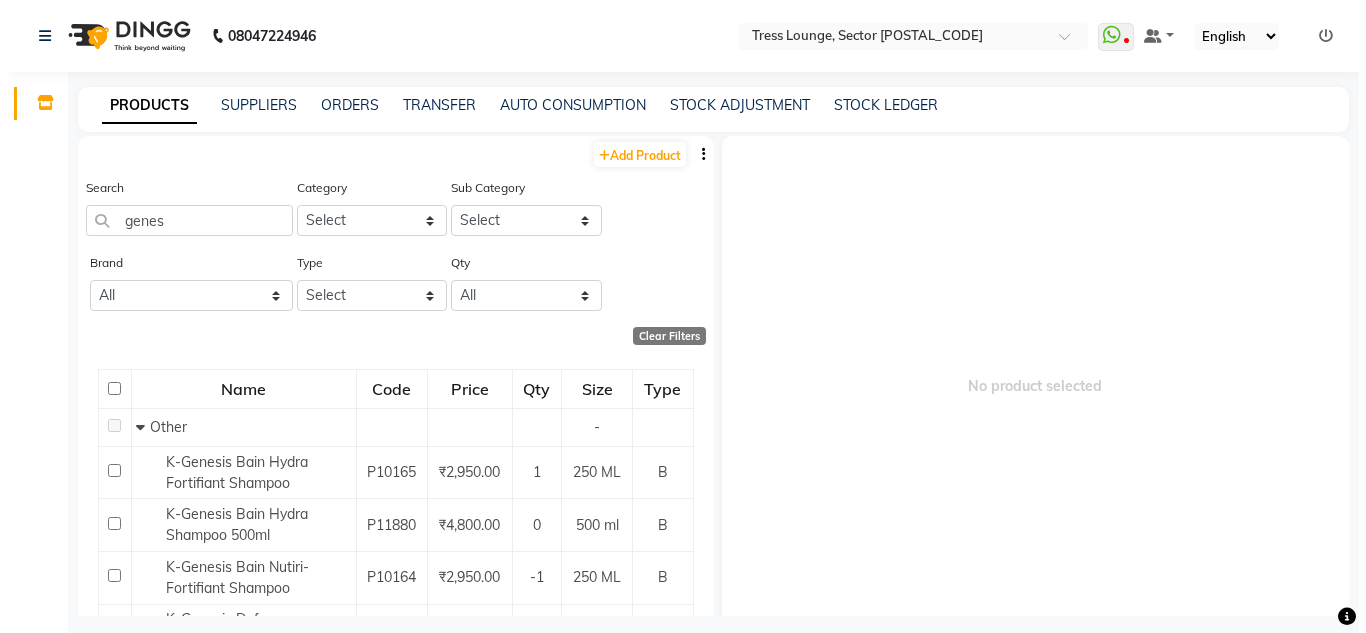 scroll, scrollTop: 0, scrollLeft: 0, axis: both 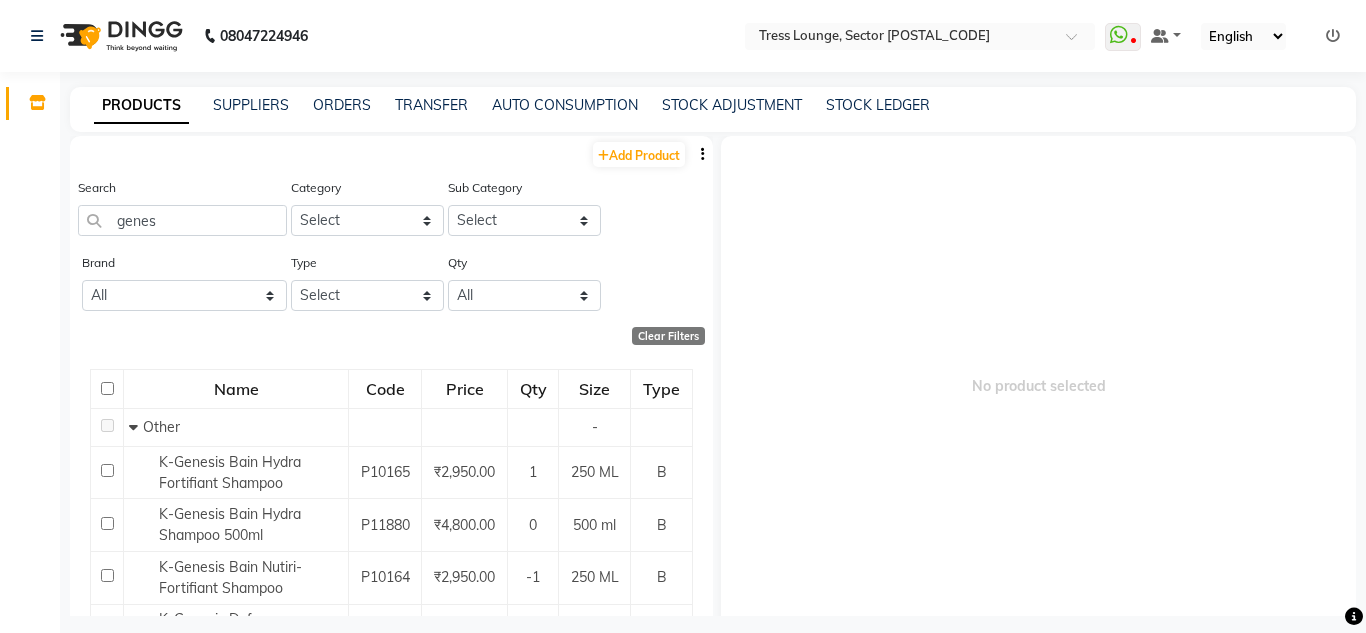 select on "all" 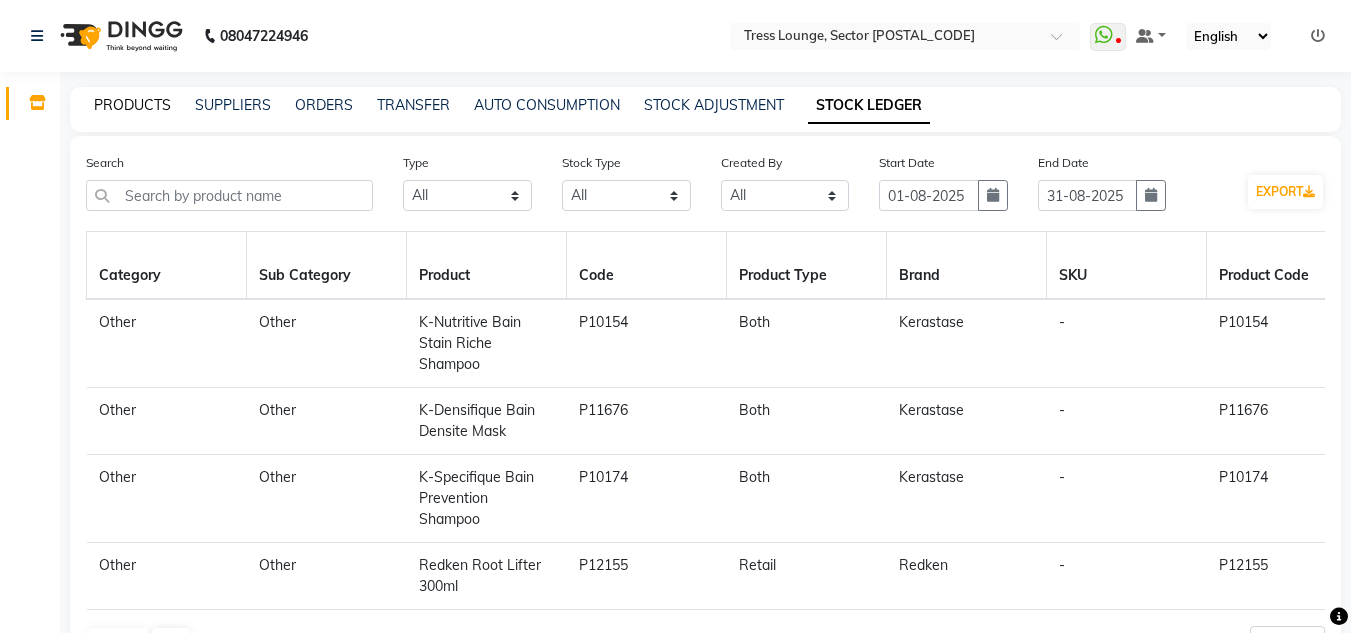 click on "PRODUCTS" 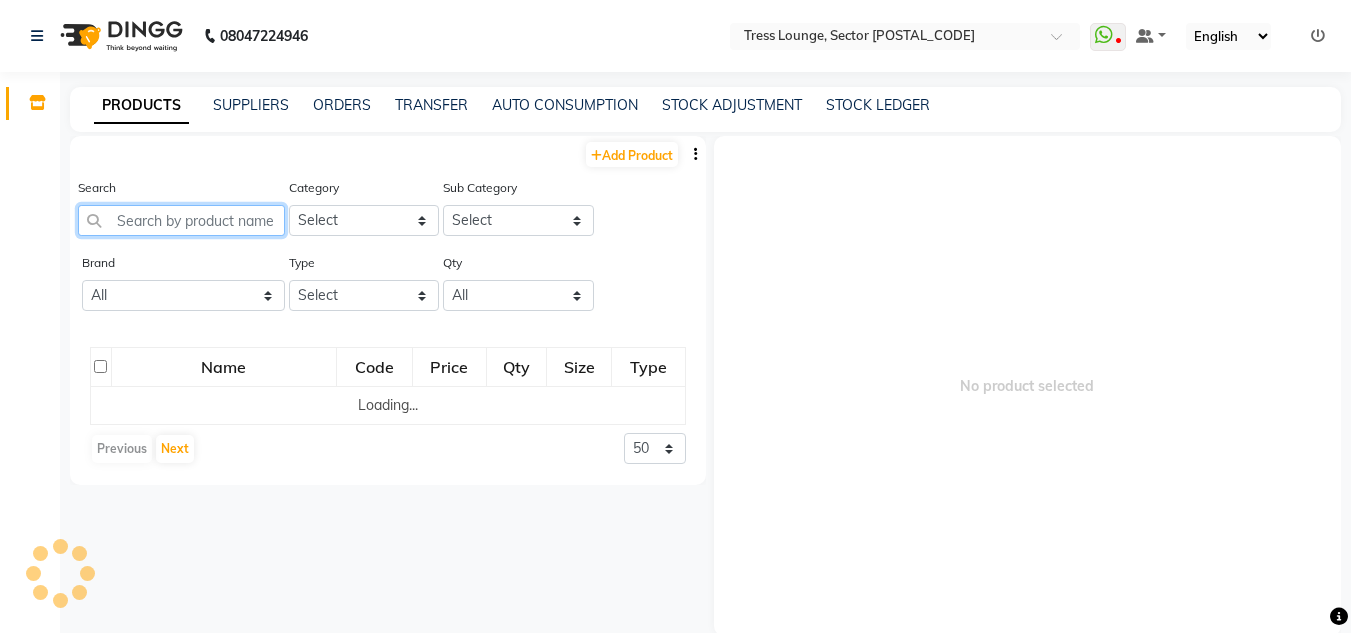 click 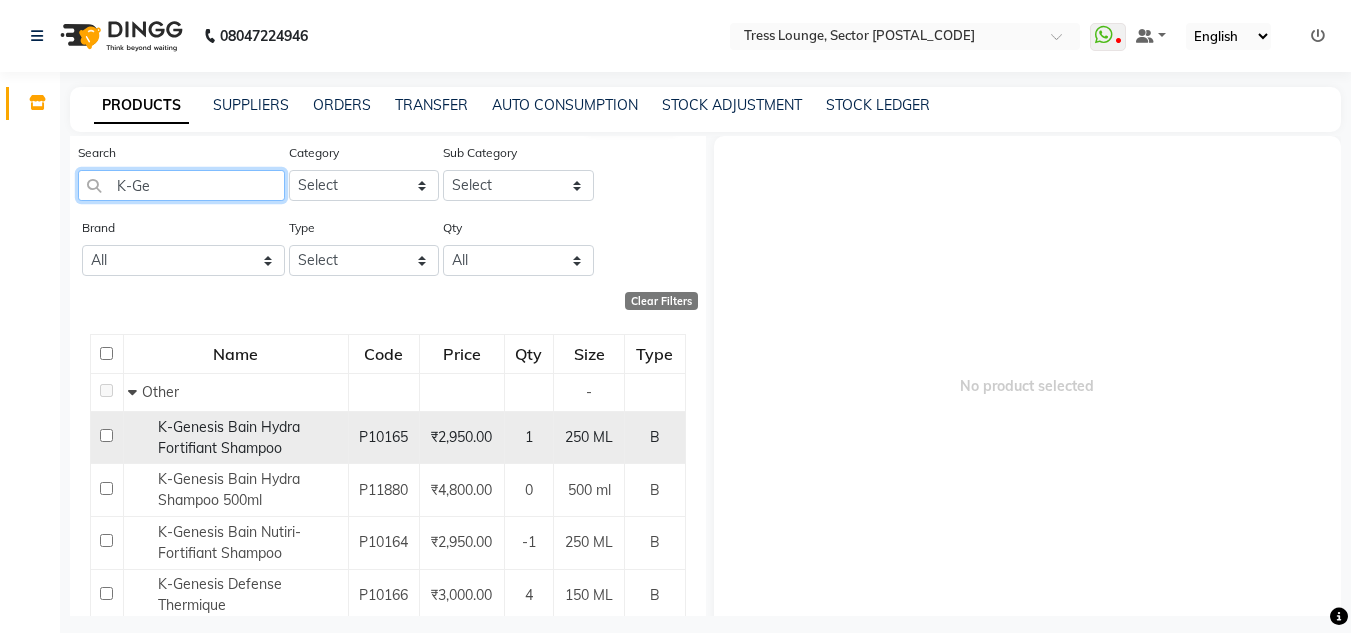scroll, scrollTop: 0, scrollLeft: 0, axis: both 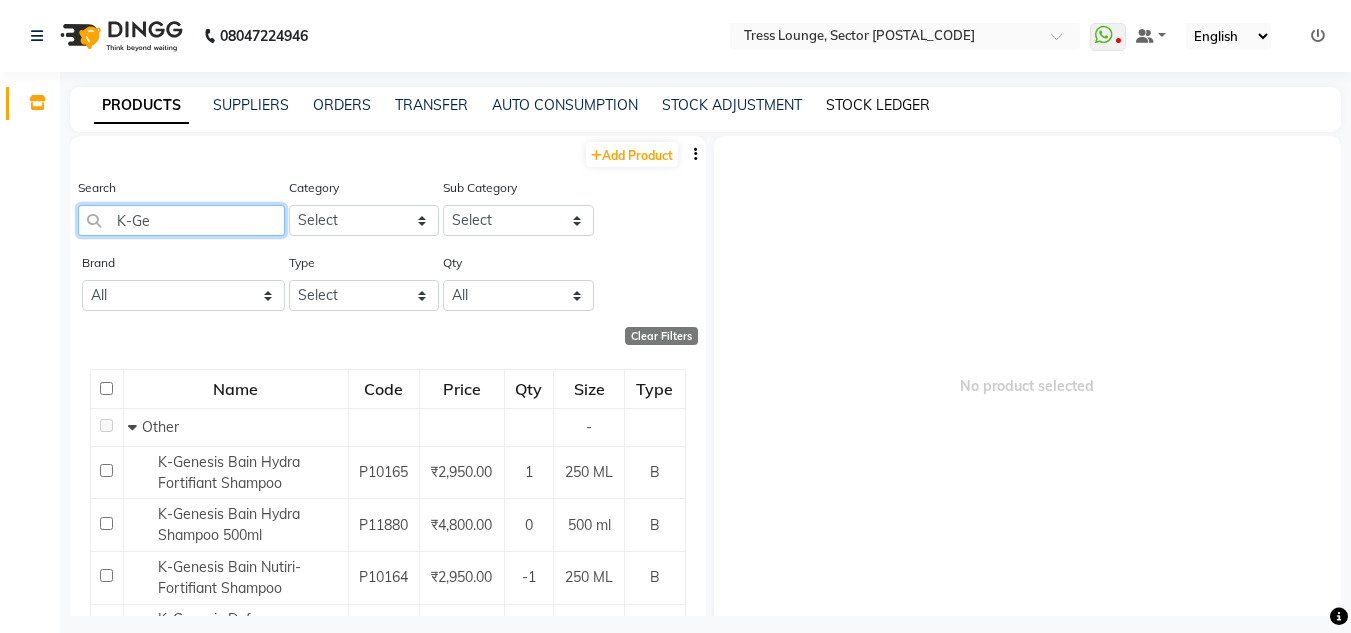 type on "K-Ge" 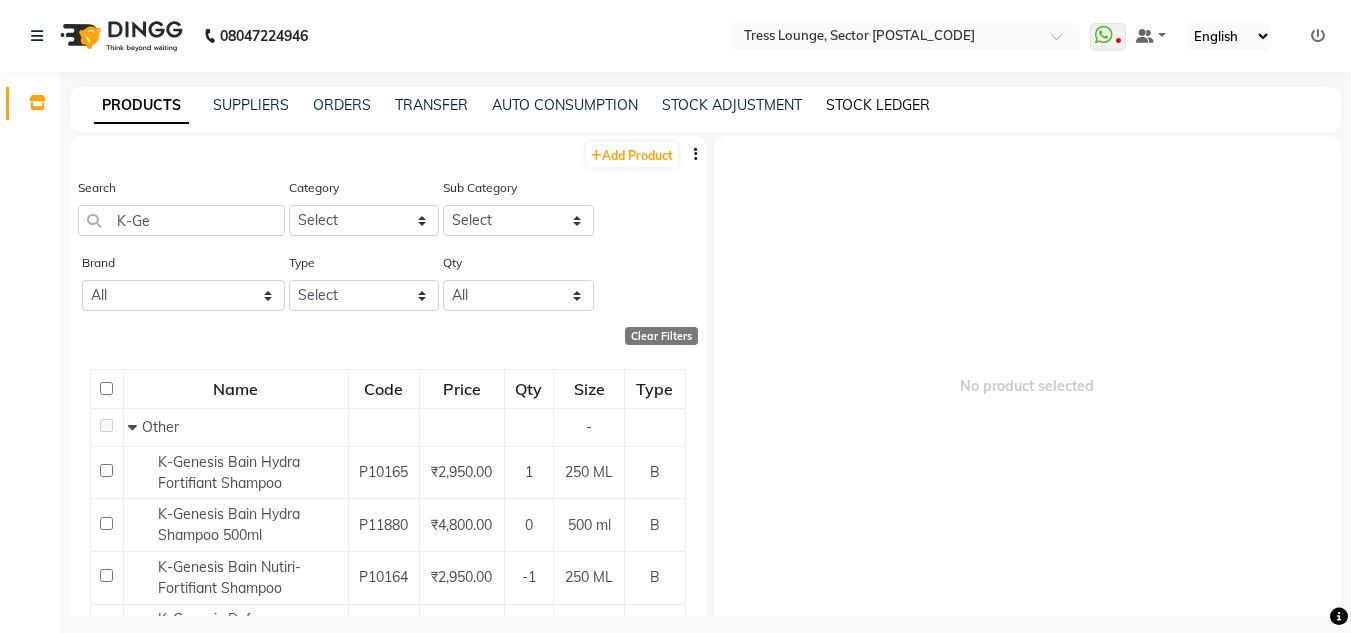 click on "STOCK LEDGER" 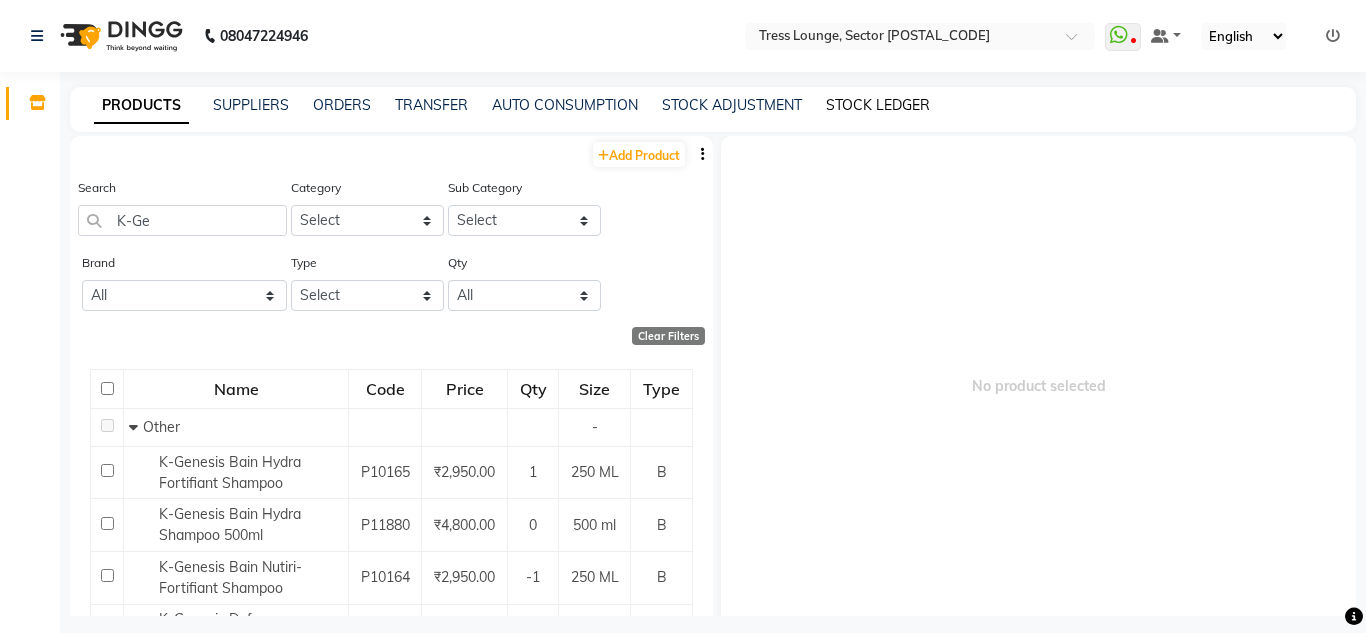 select on "all" 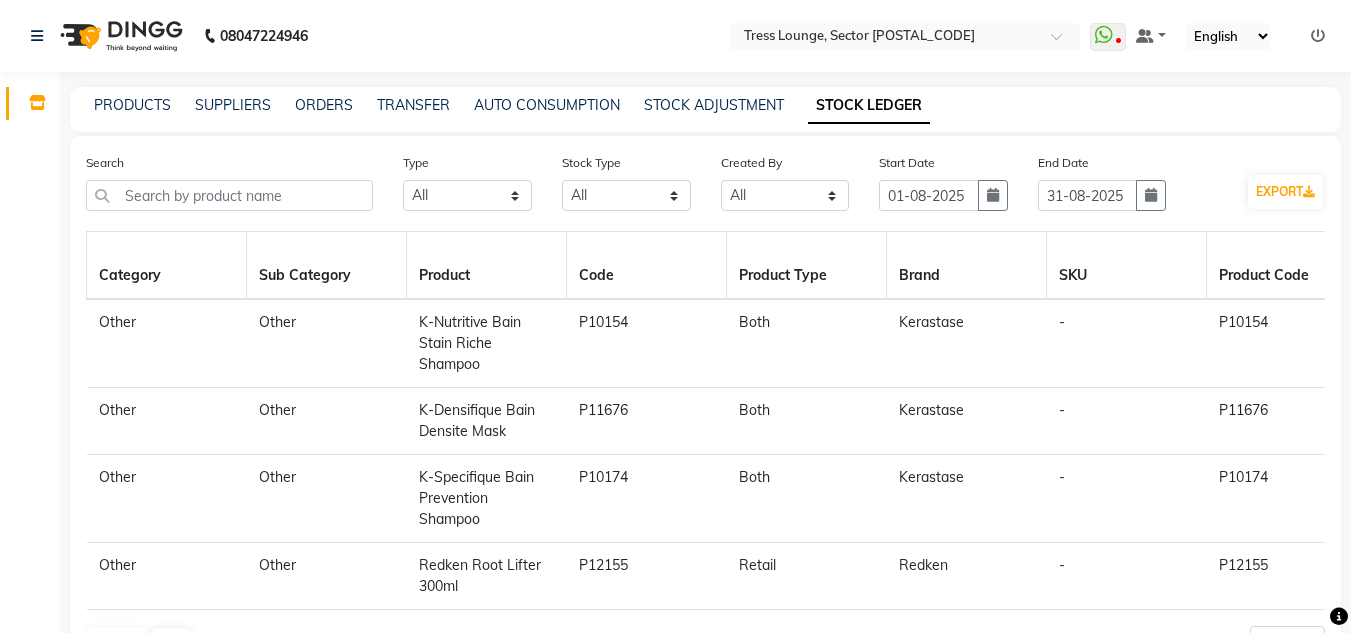 click on "STOCK ADJUSTMENT" 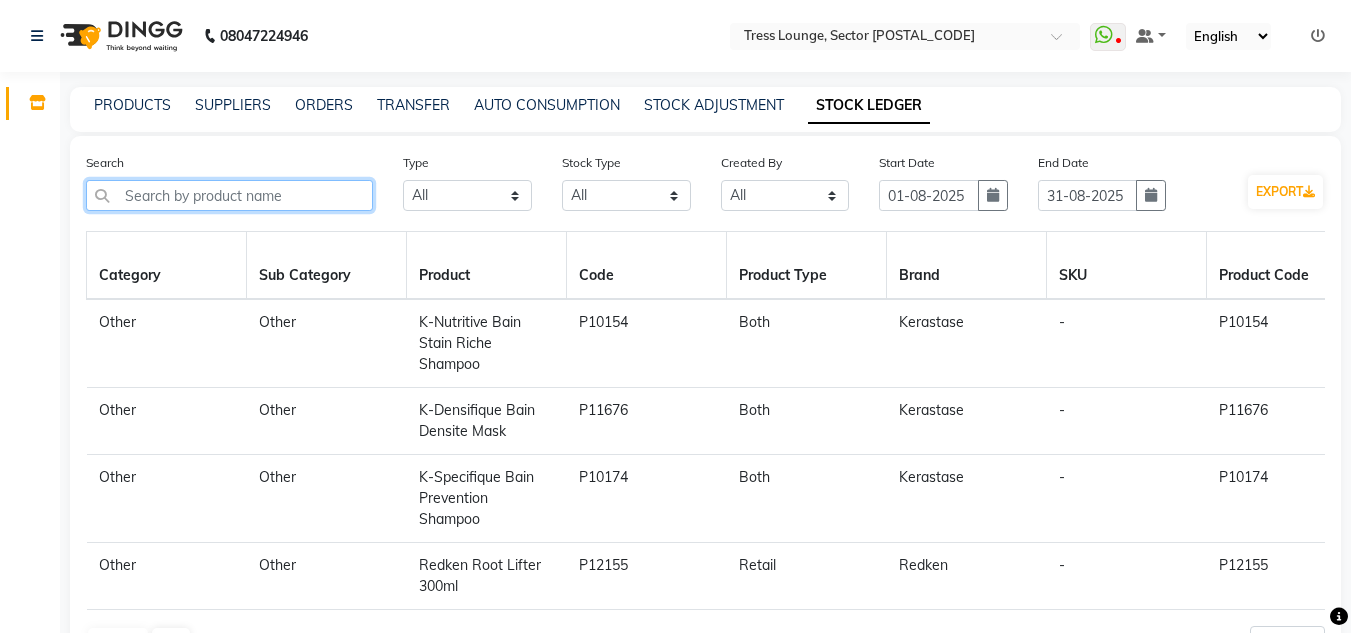 click 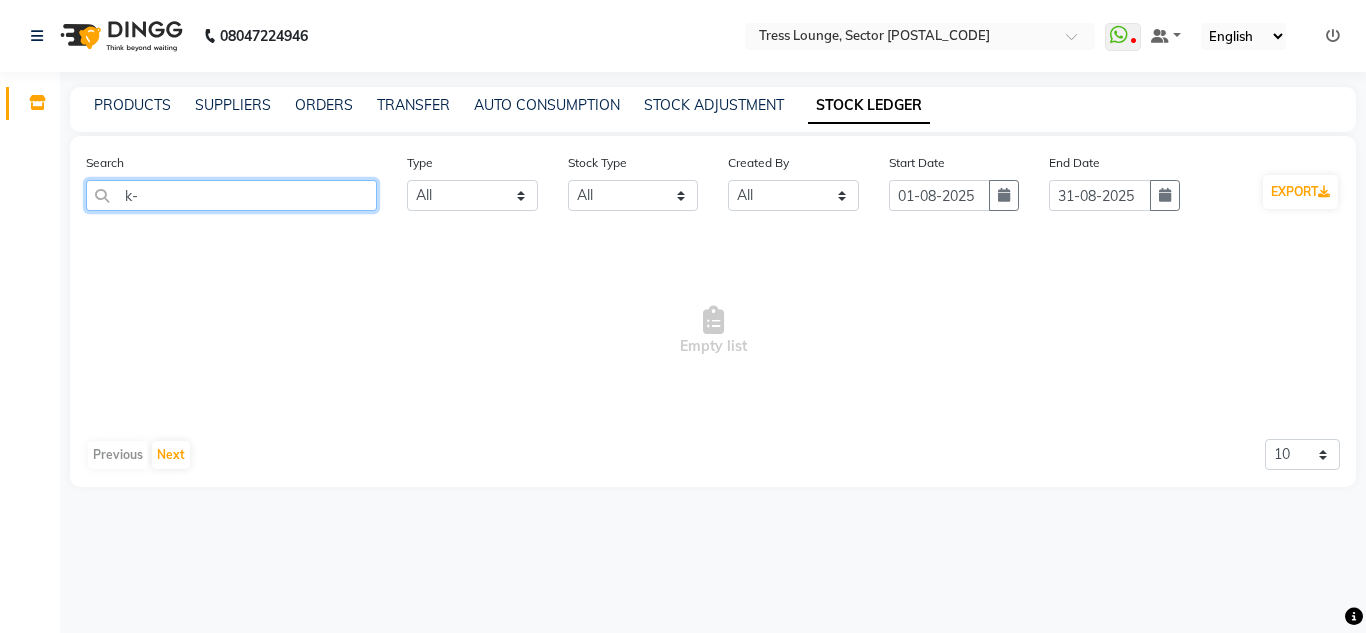 type on "k" 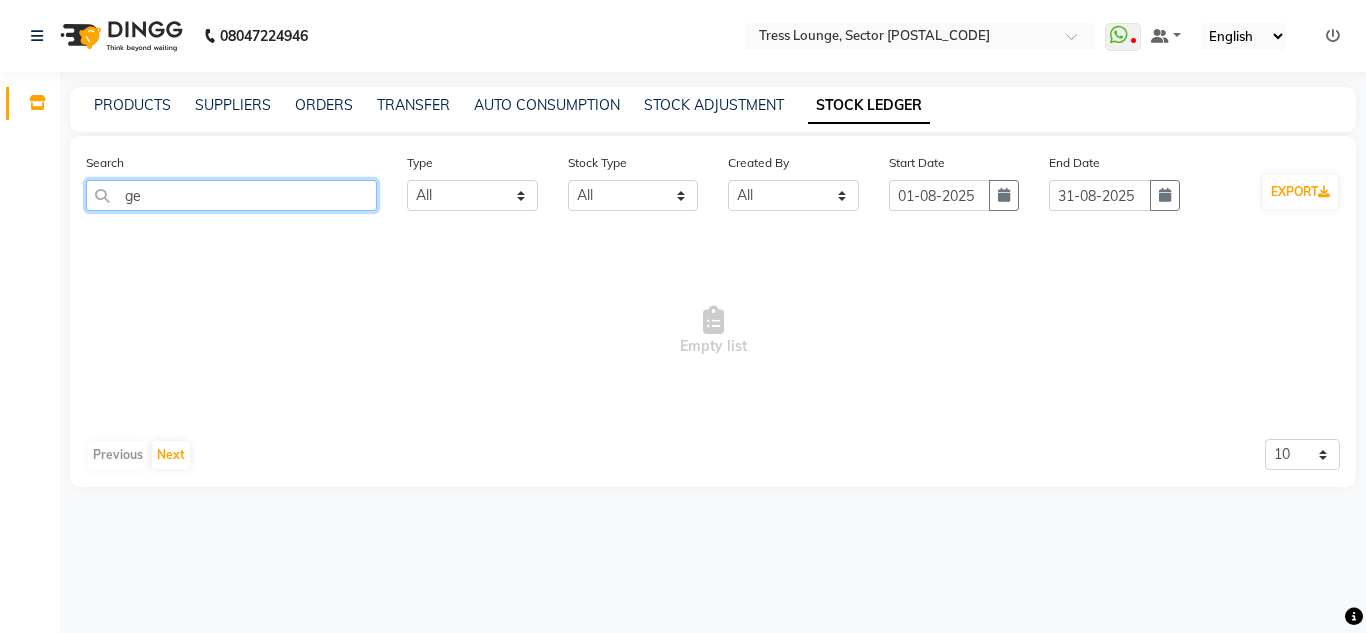 type on "g" 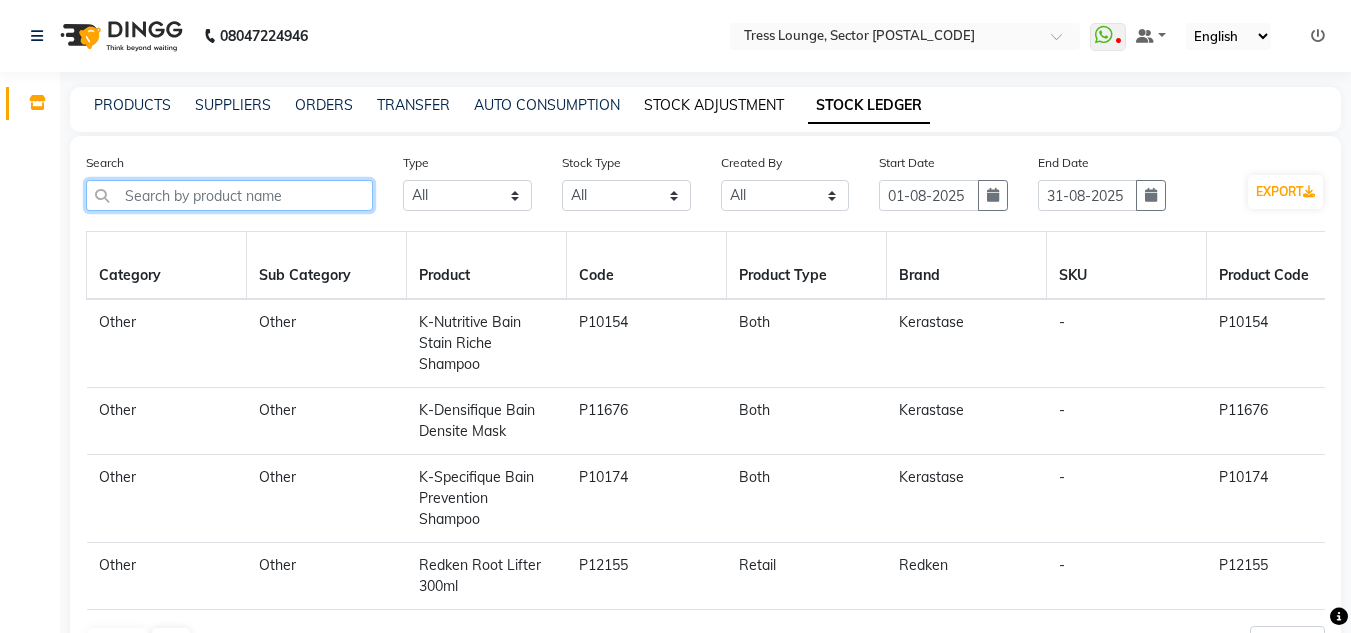 type 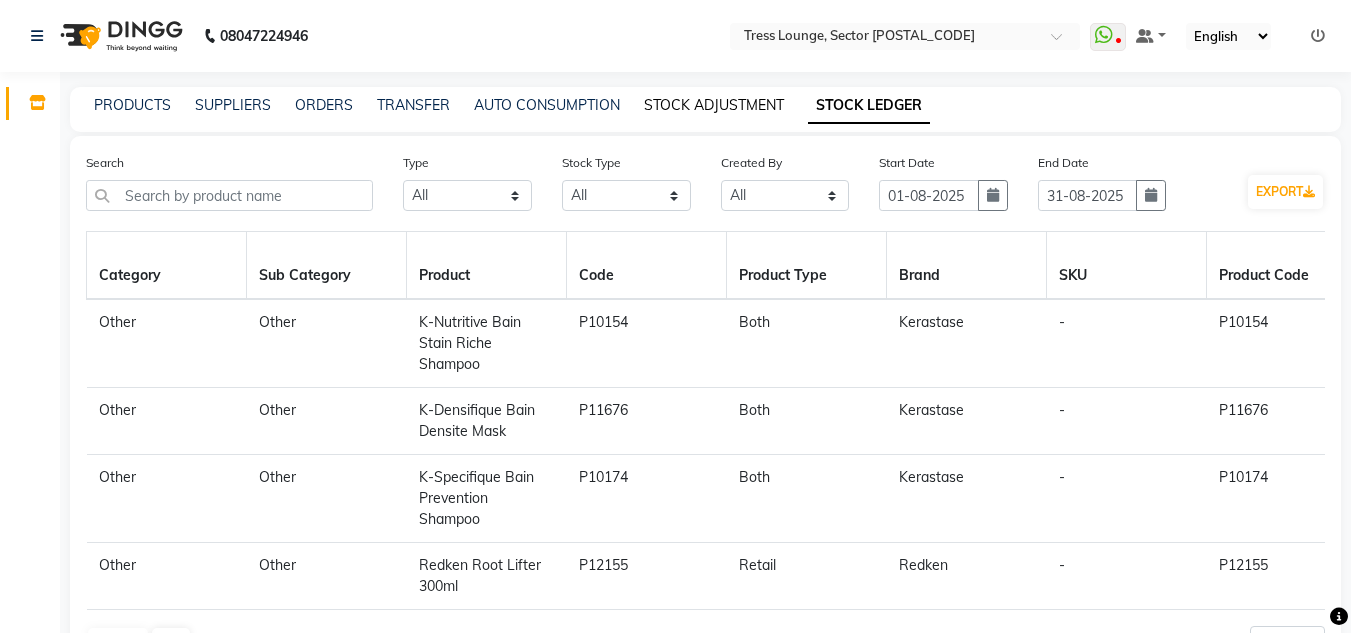 click on "STOCK ADJUSTMENT" 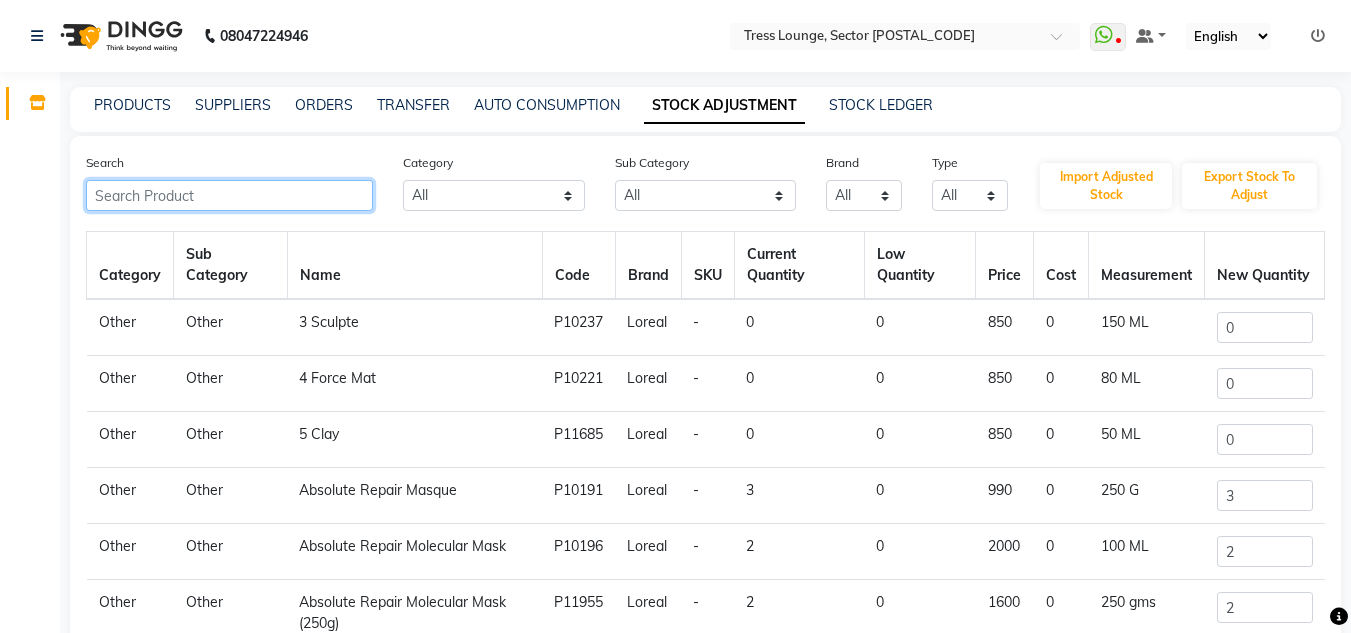click 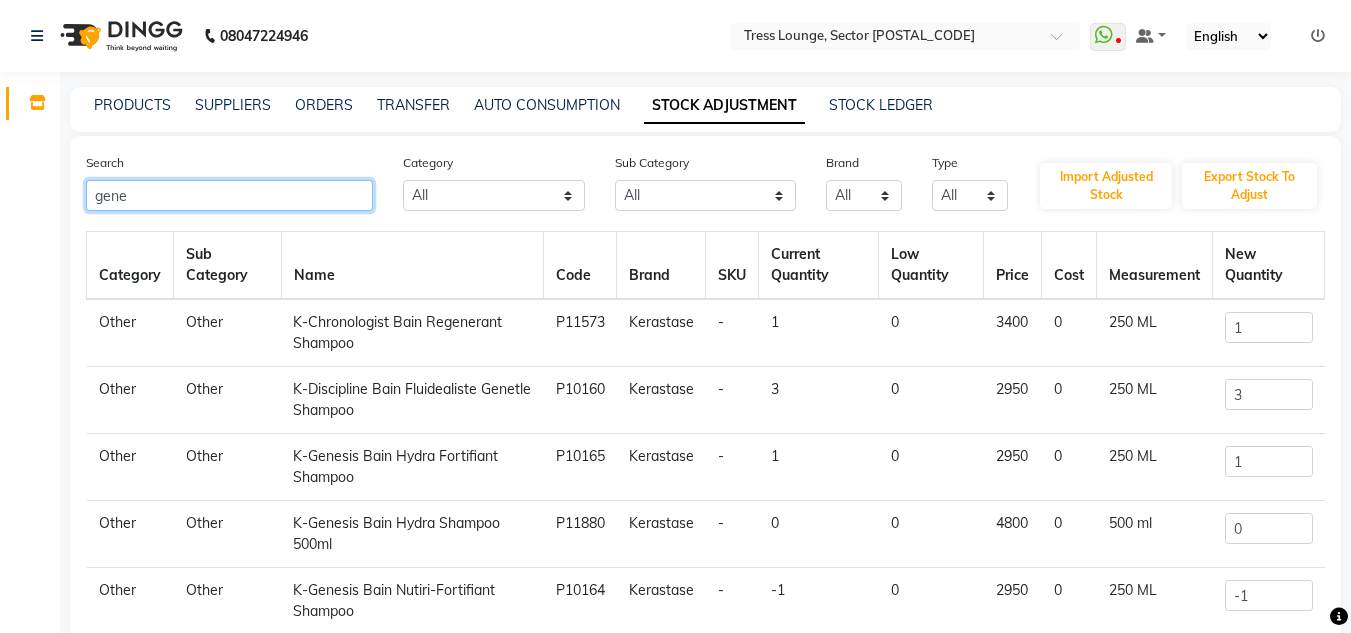 scroll, scrollTop: 166, scrollLeft: 0, axis: vertical 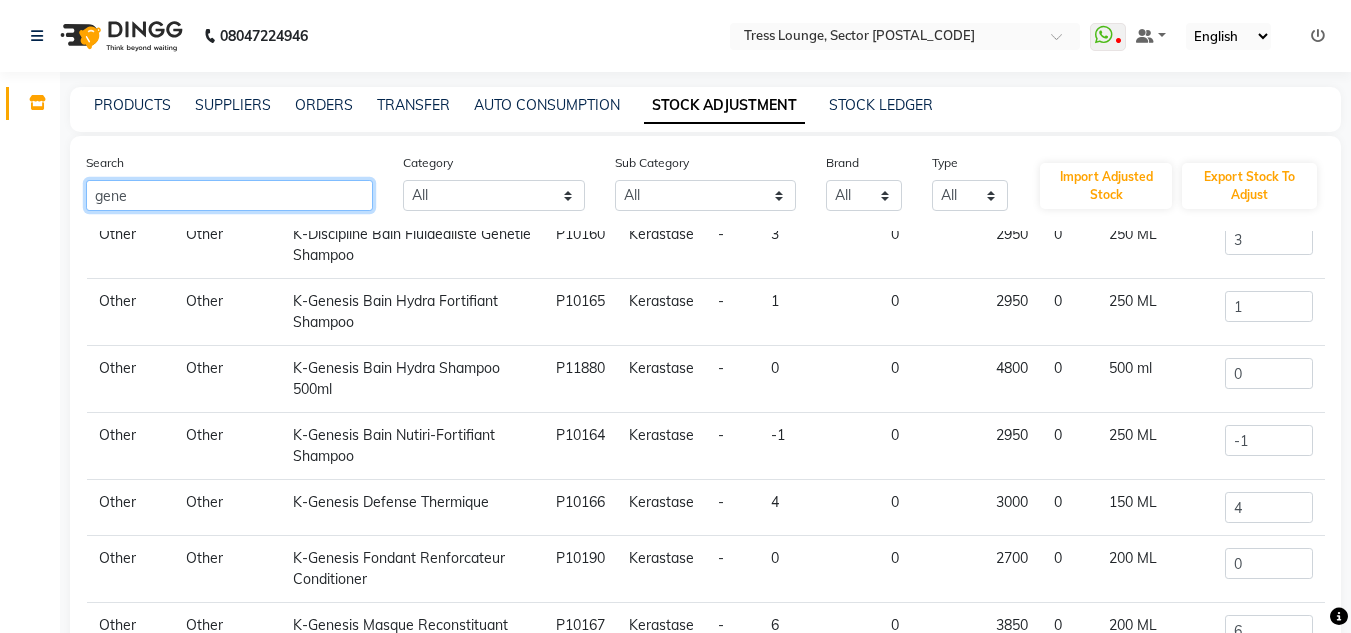 type on "gene" 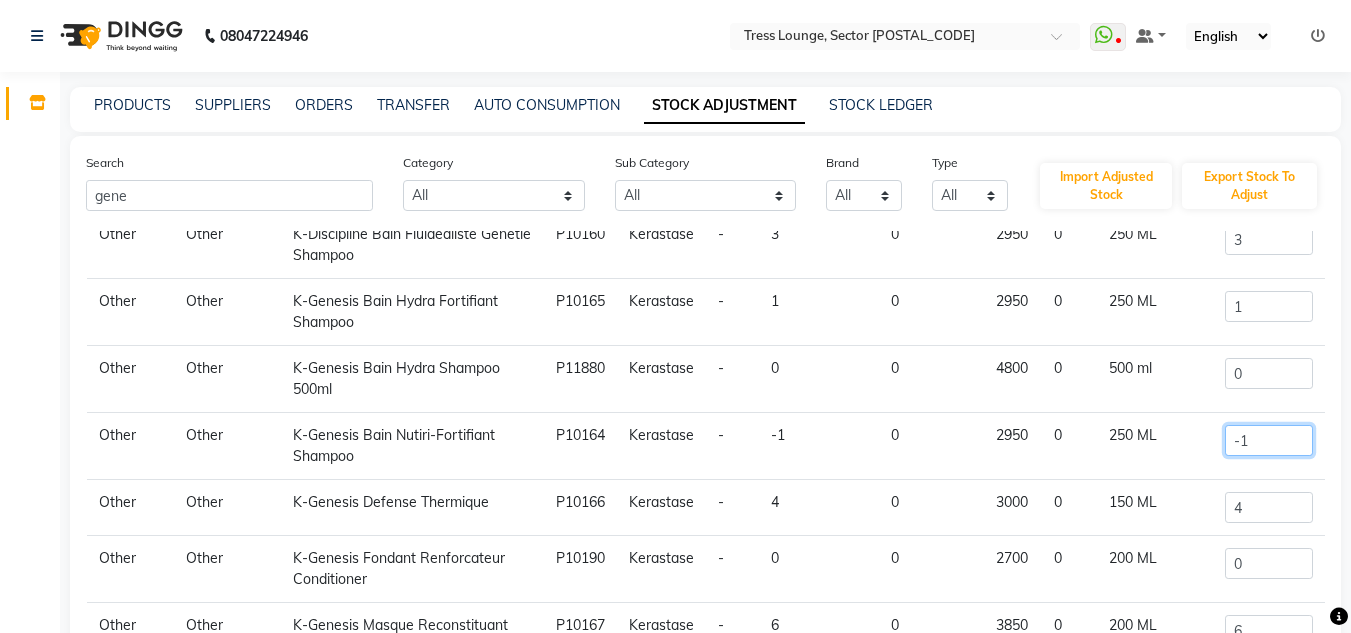 click on "-1" 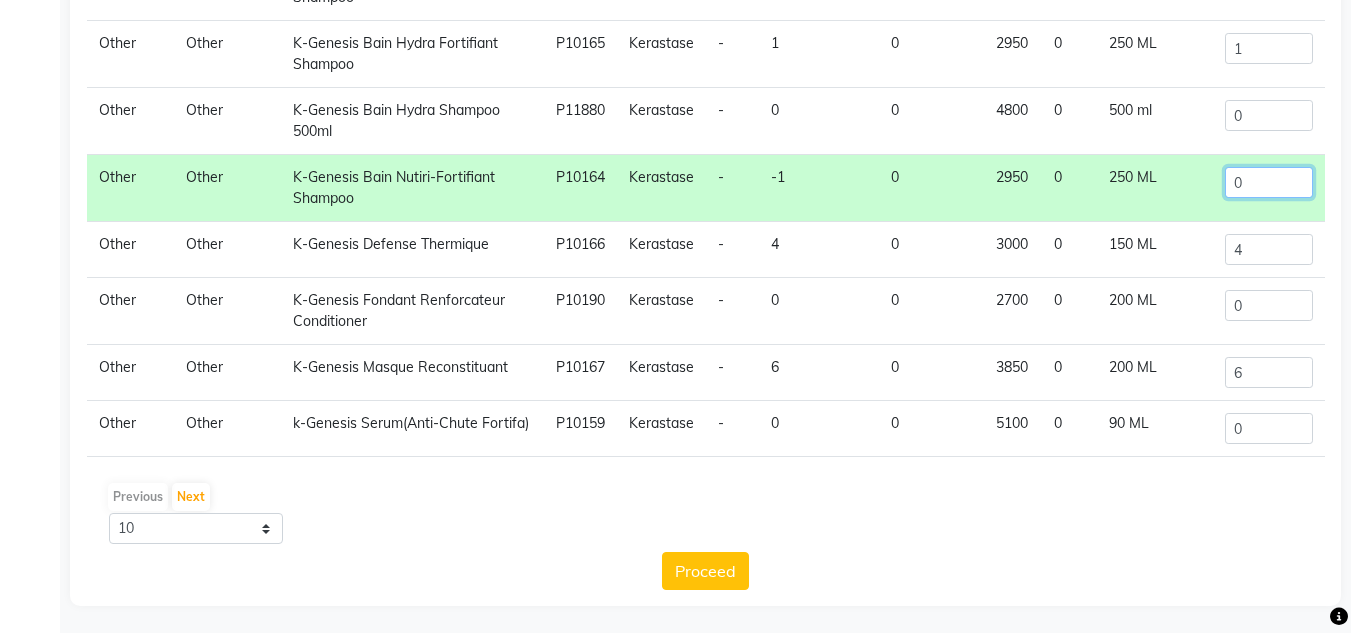 scroll, scrollTop: 261, scrollLeft: 0, axis: vertical 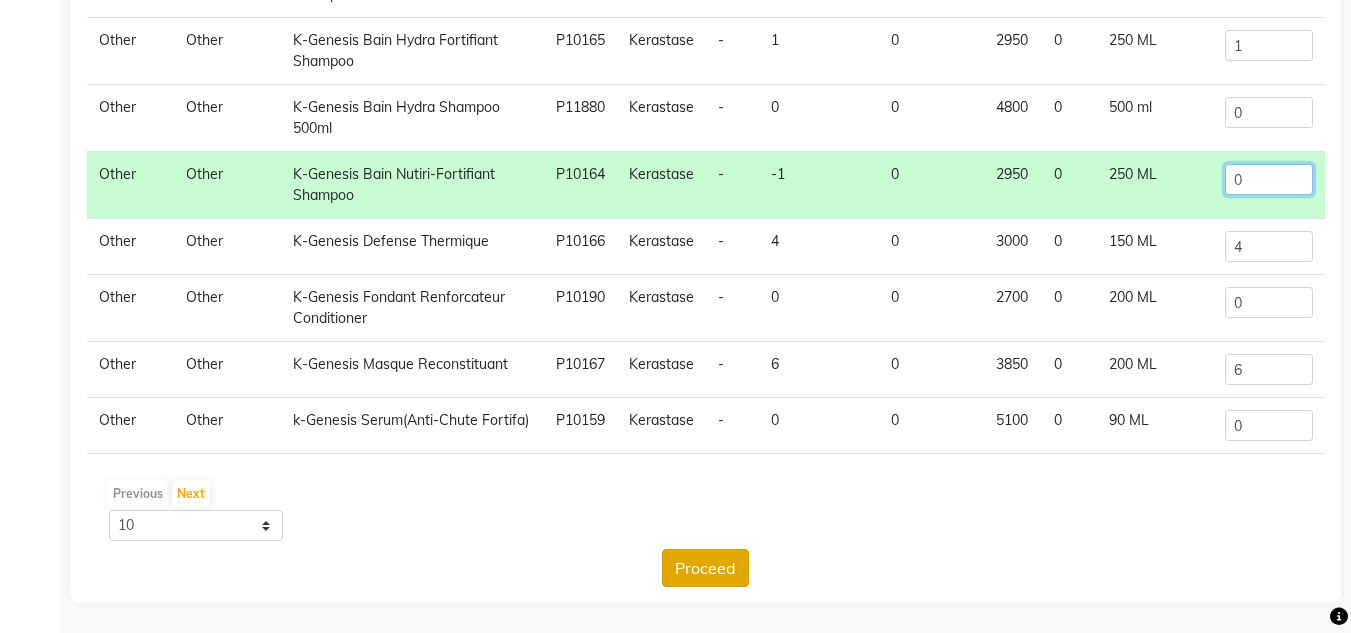 type on "0" 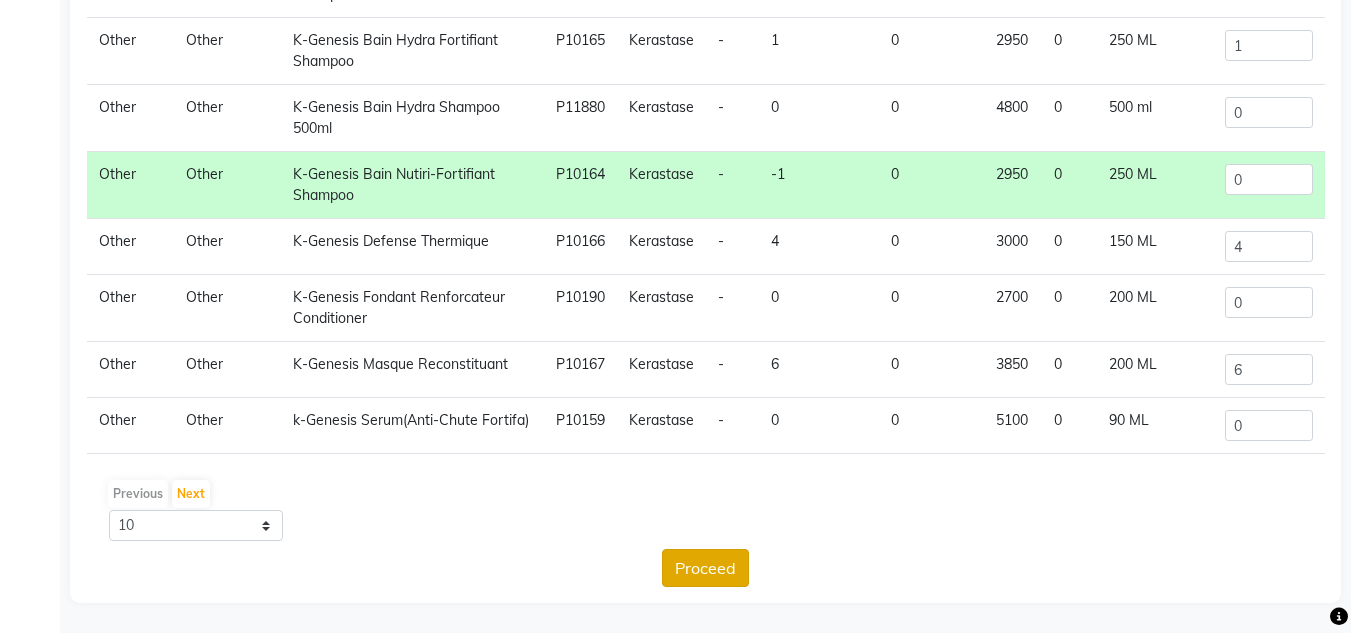 click on "Proceed" 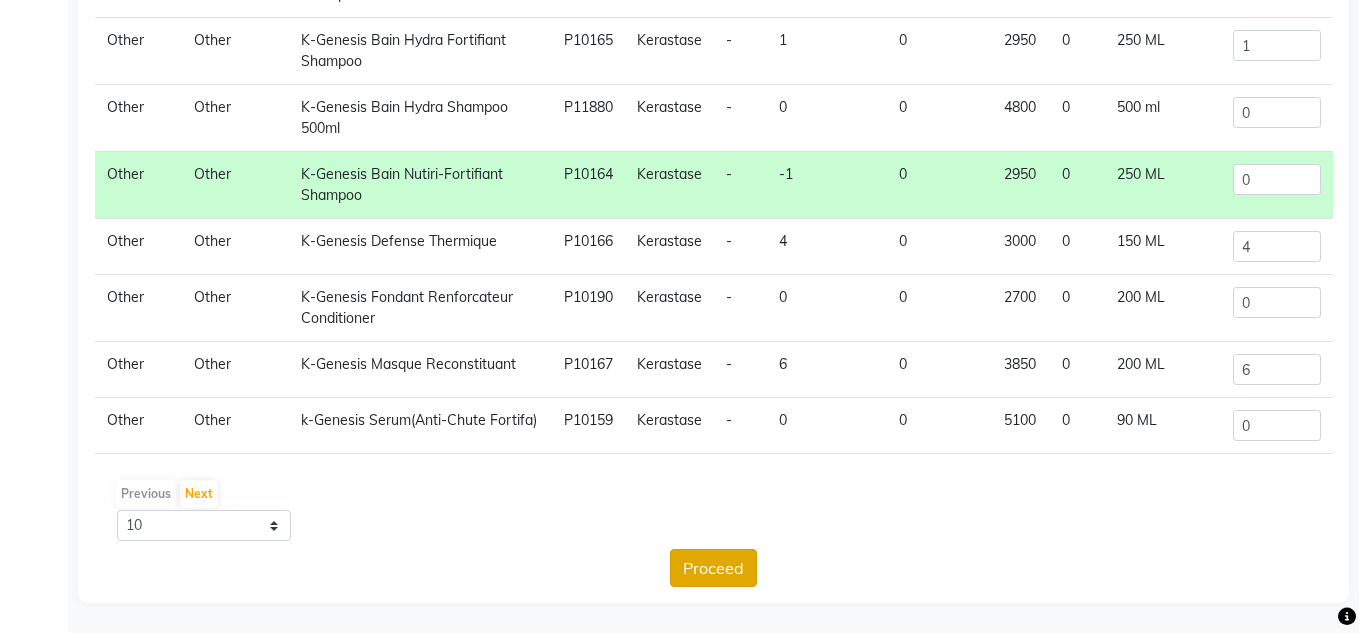 scroll, scrollTop: 0, scrollLeft: 0, axis: both 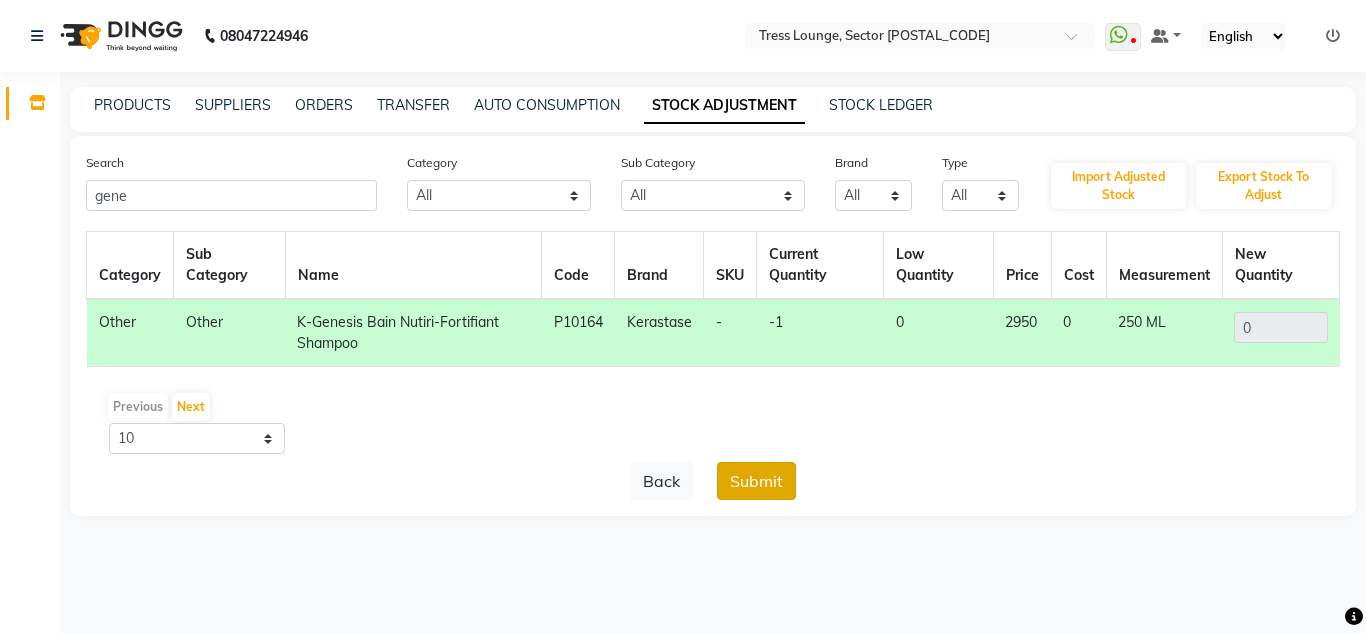 click on "Submit" 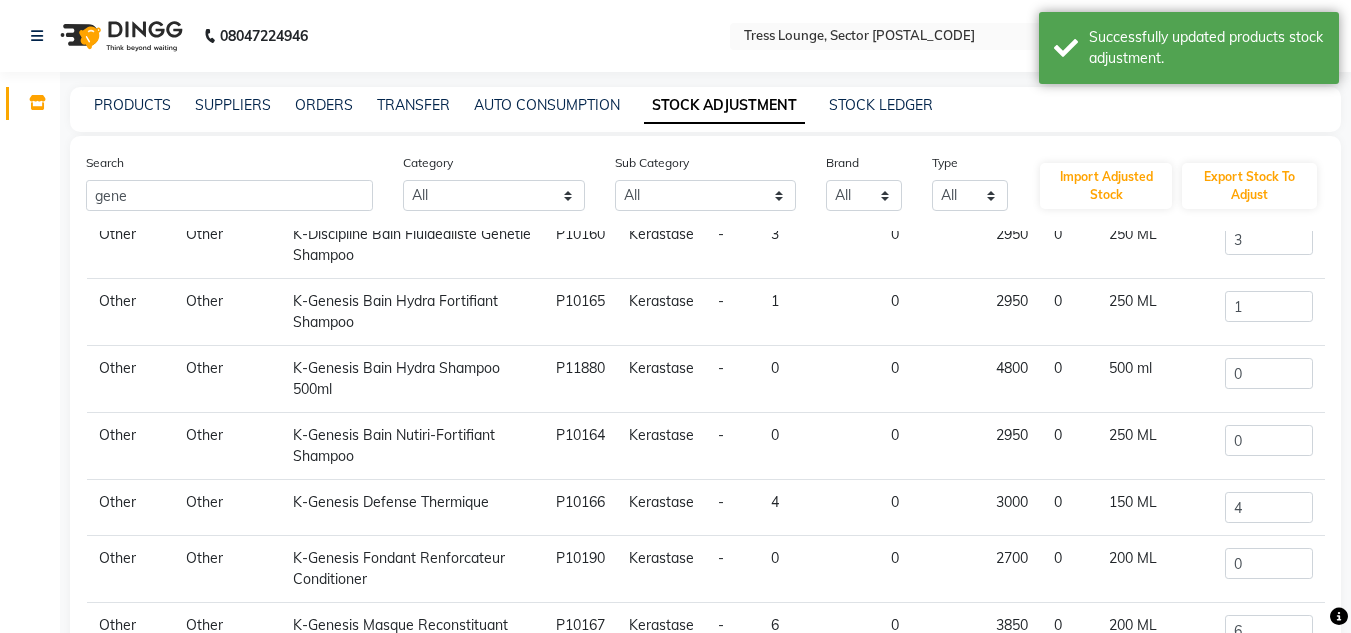 scroll, scrollTop: 166, scrollLeft: 0, axis: vertical 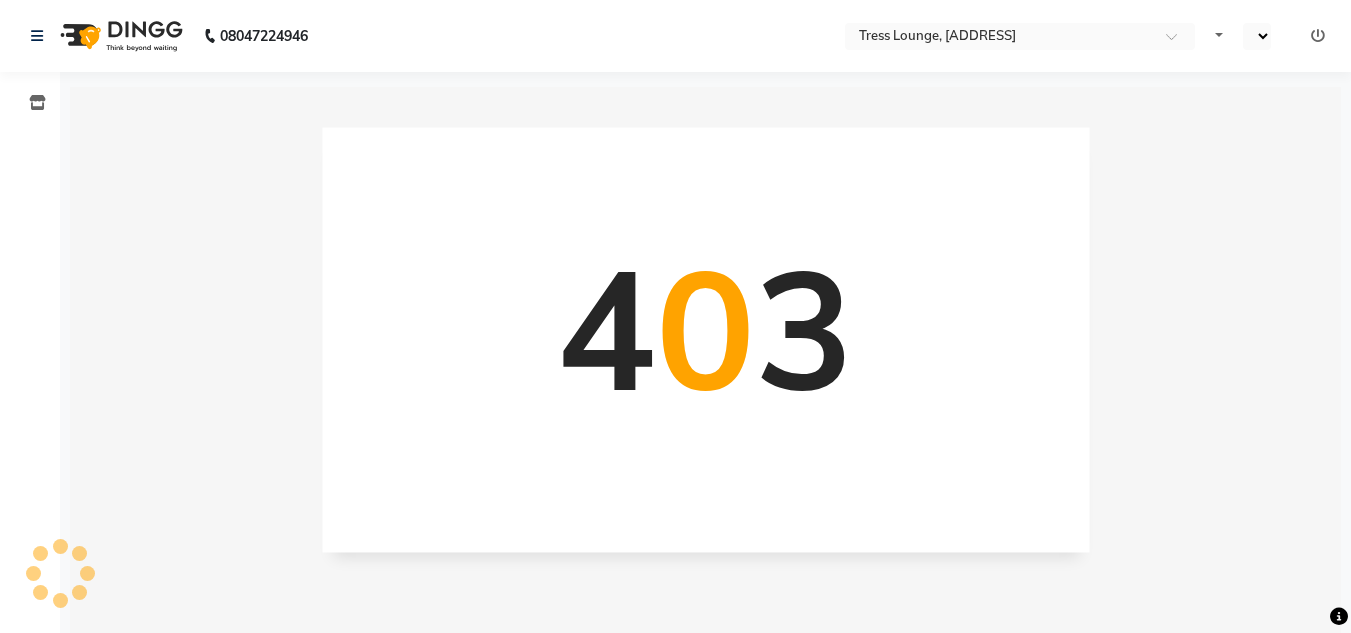 select on "en" 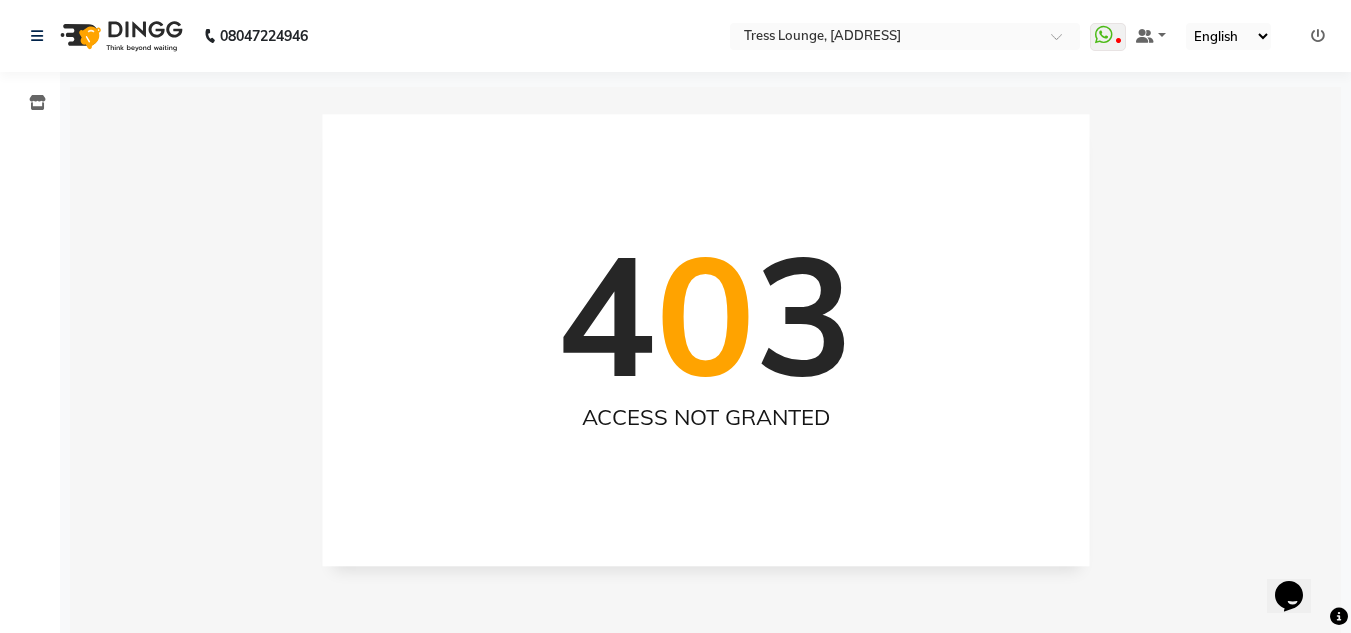scroll, scrollTop: 0, scrollLeft: 0, axis: both 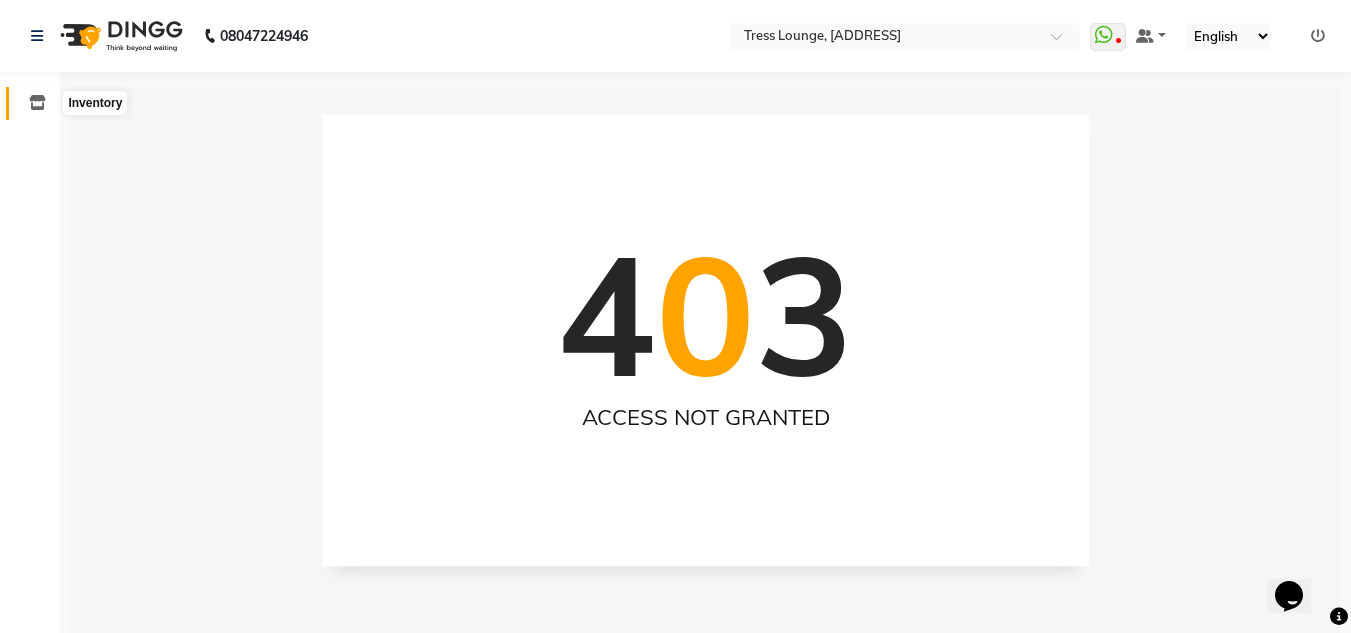 click 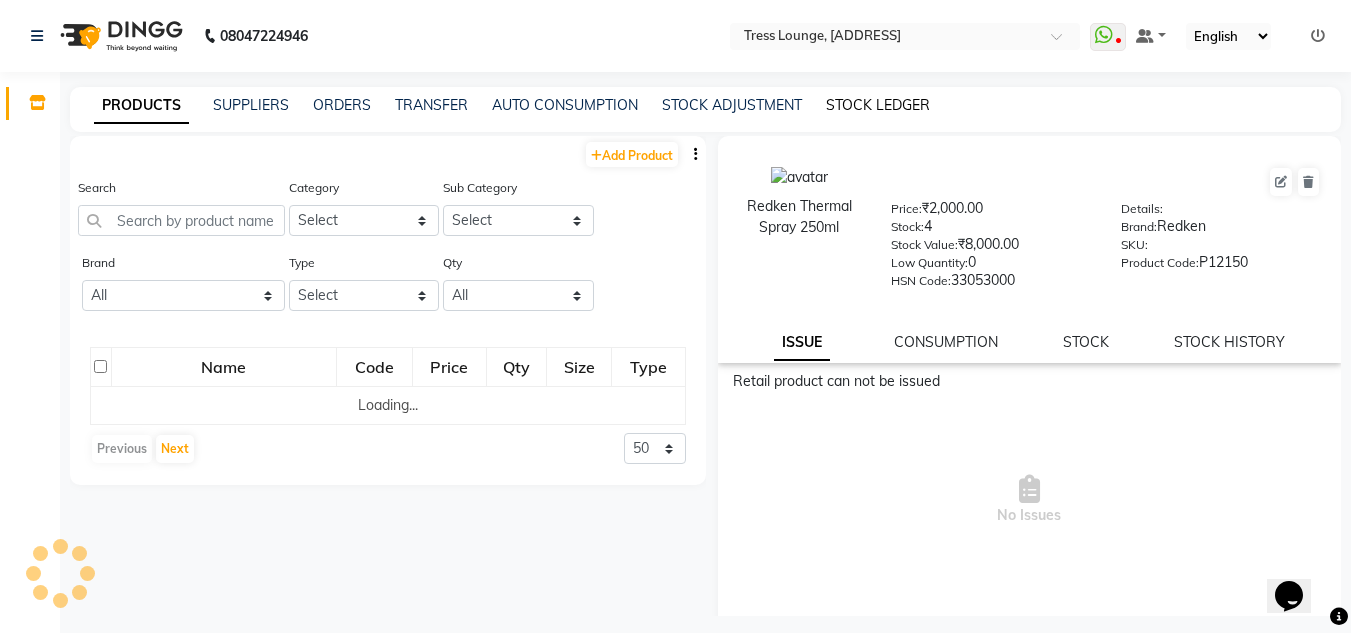 click on "STOCK LEDGER" 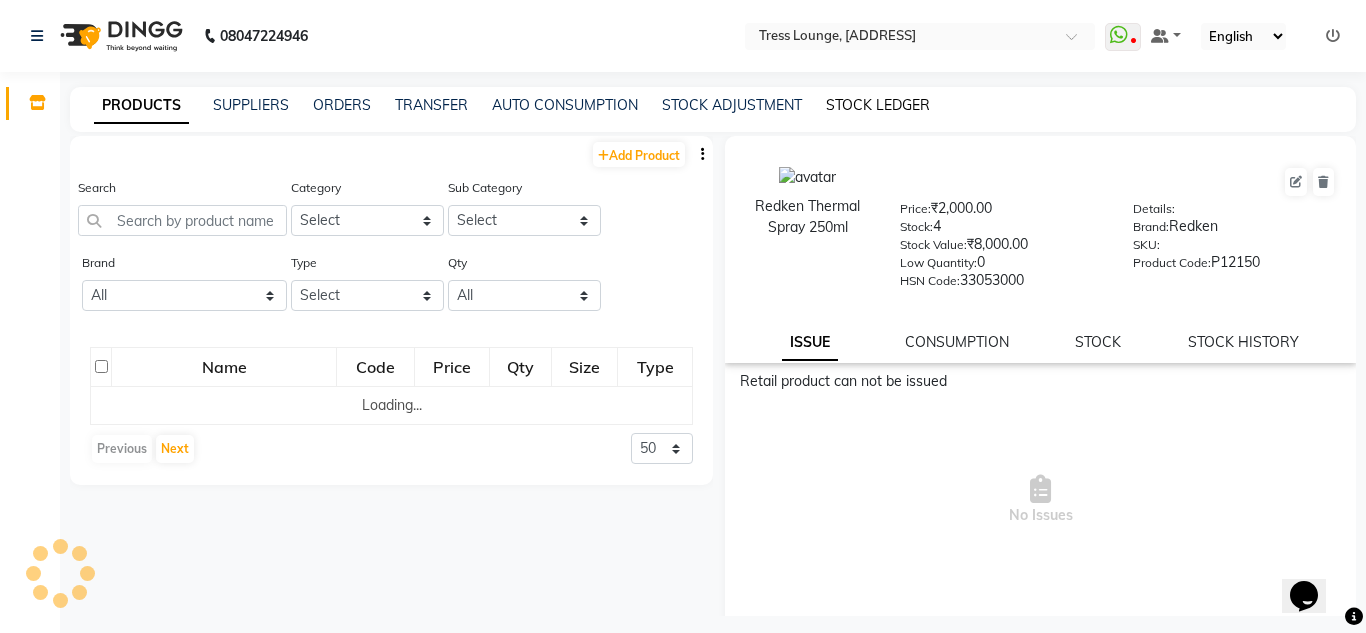 select on "all" 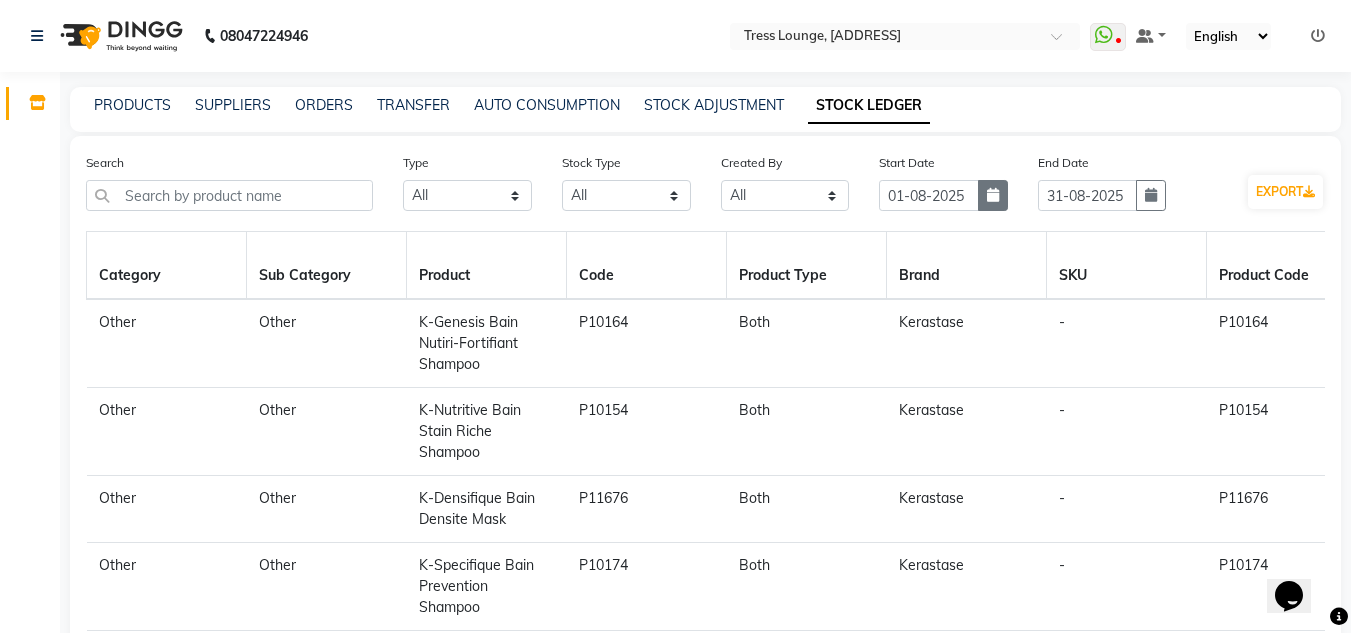 click 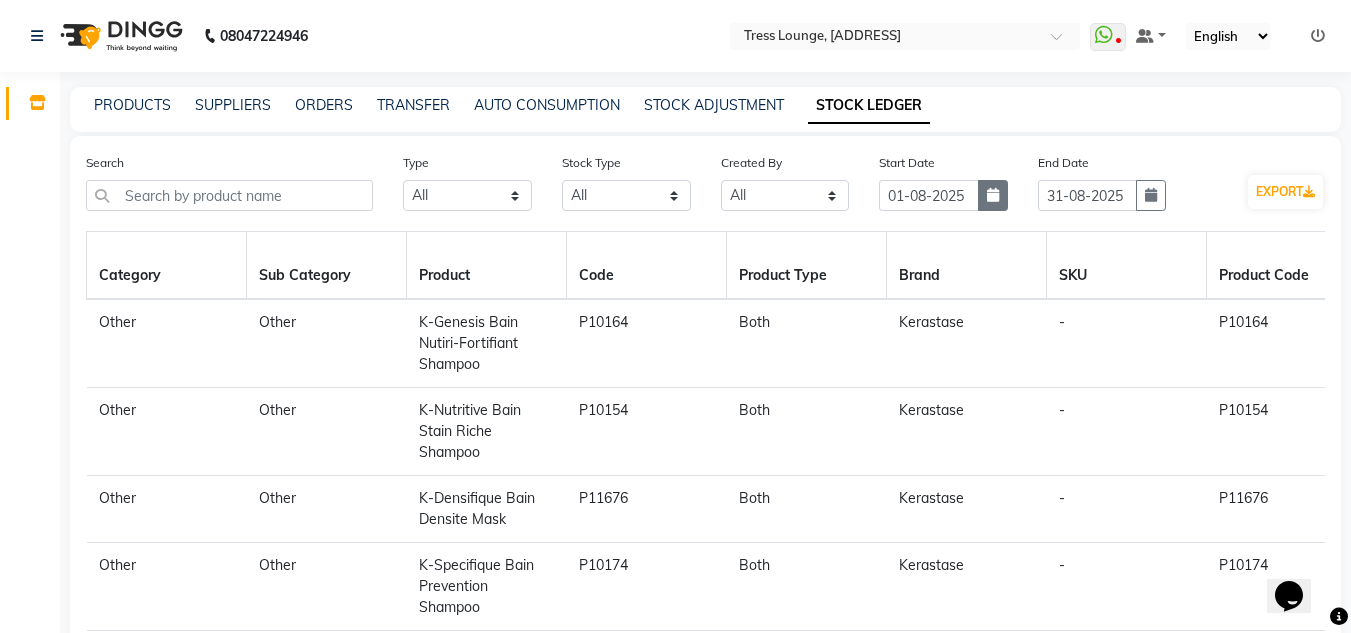 select on "8" 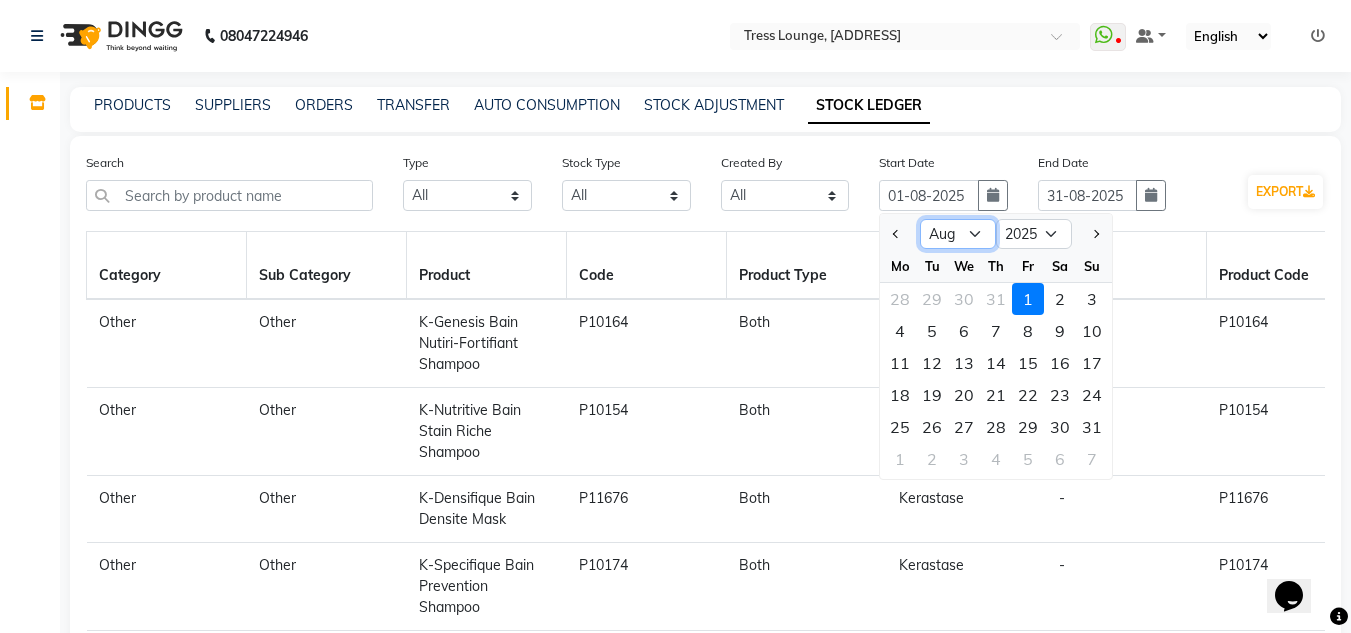 click on "Jan Feb Mar Apr May Jun Jul Aug Sep Oct Nov Dec" 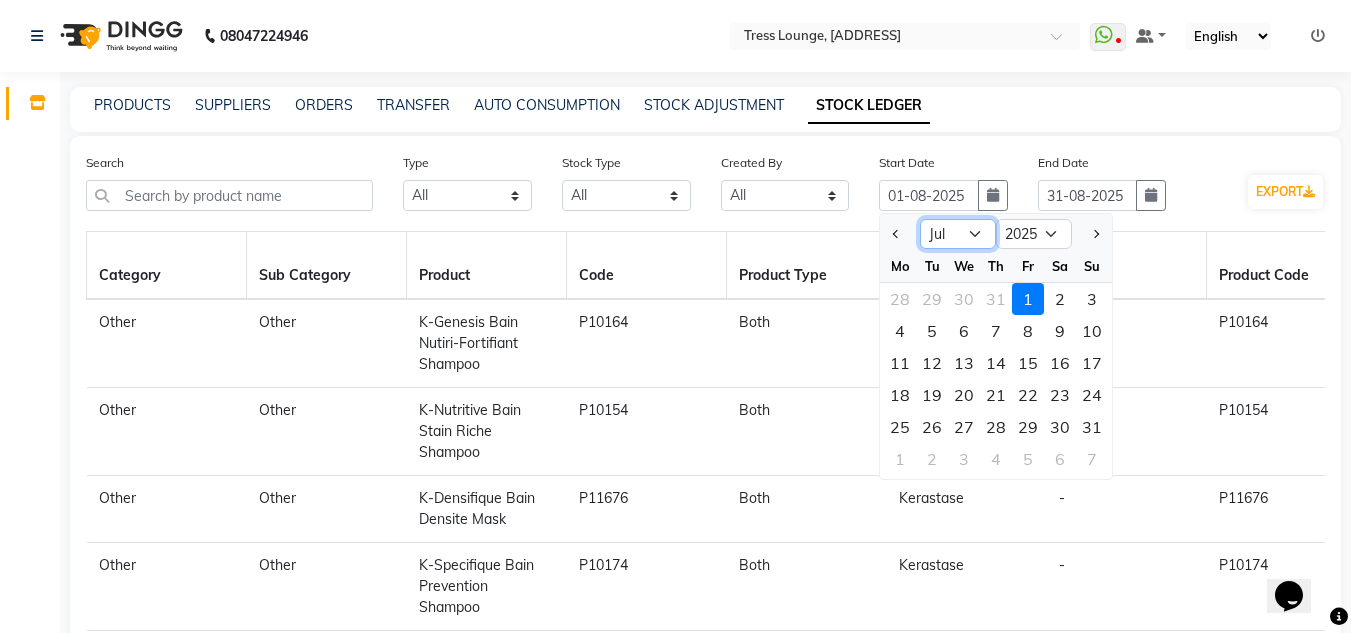 click on "Jan Feb Mar Apr May Jun Jul Aug Sep Oct Nov Dec" 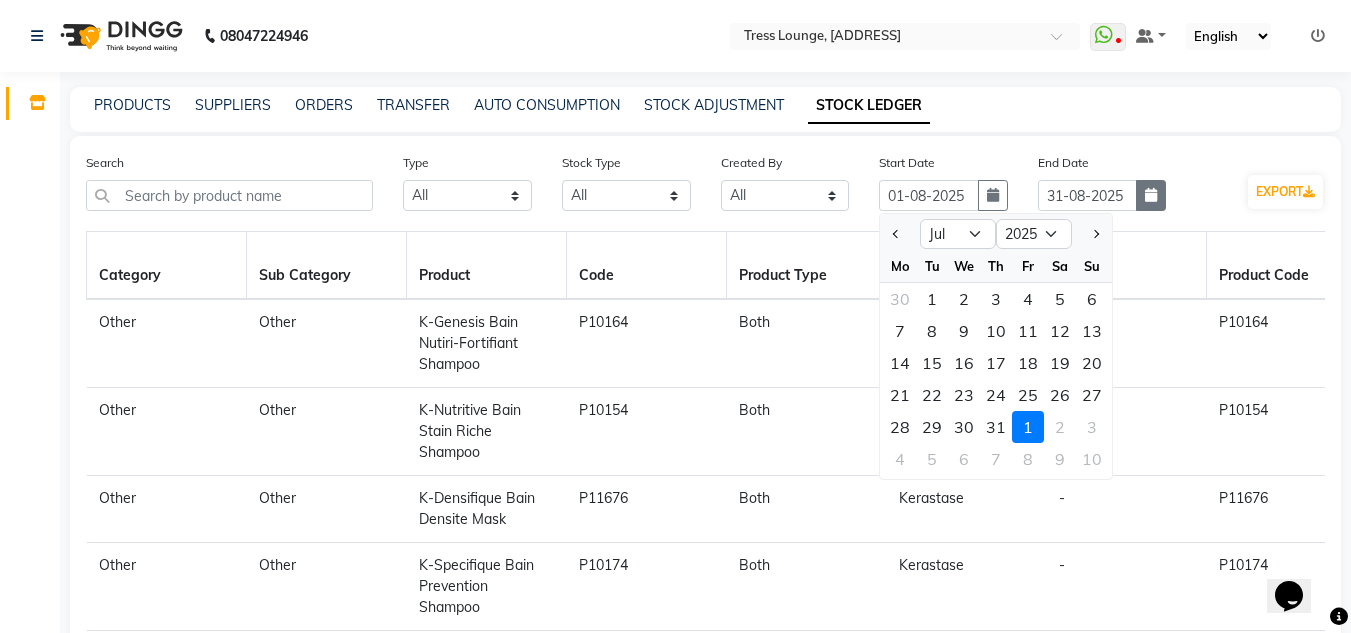 click 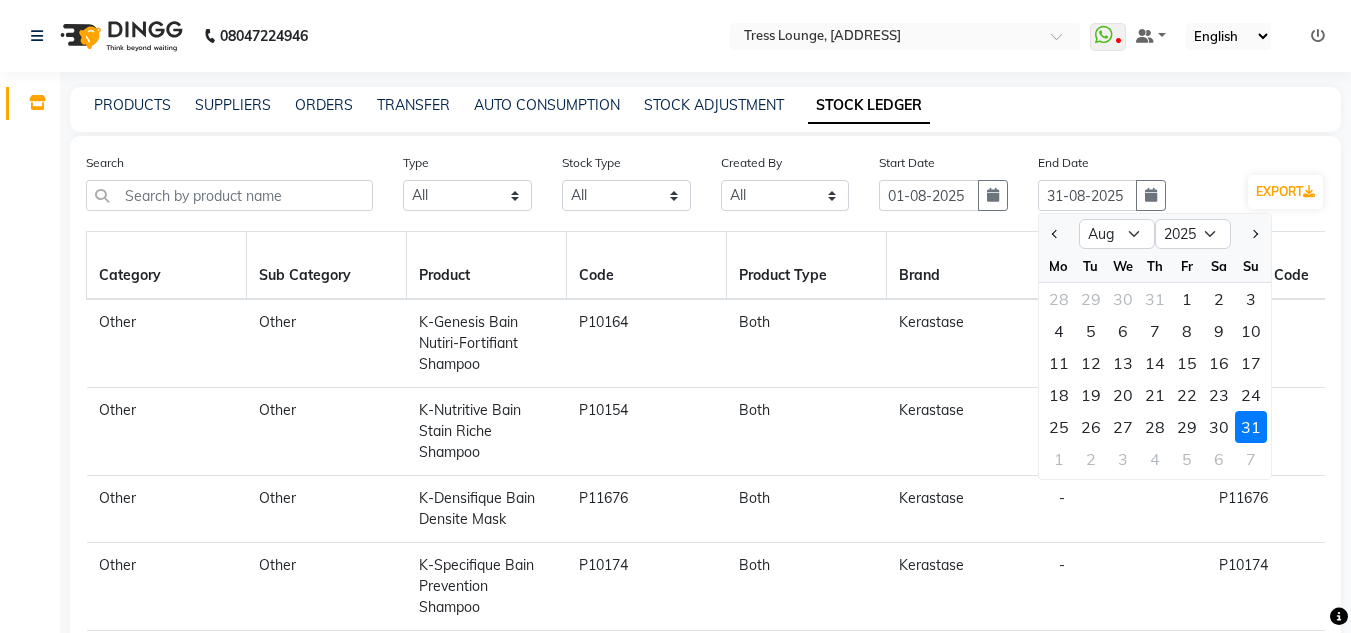 click on "End Date [DATE] Jan Feb Mar Apr May Jun Jul Aug Sep Oct Nov Dec 2015 2016 2017 2018 2019 2020 2021 2022 2023 2024 2025 2026 2027 2028 2029 2030 2031 2032 2033 2034 2035 Mo Tu We Th Fr Sa Su 28 29 30 31 1 2 3 4 5 6 7 8 9 10 11 12 13 14 15 16 17 18 19 20 21 22 23 24 25 26 27 28 29 30 31 1 2 3 4 5 6 7" 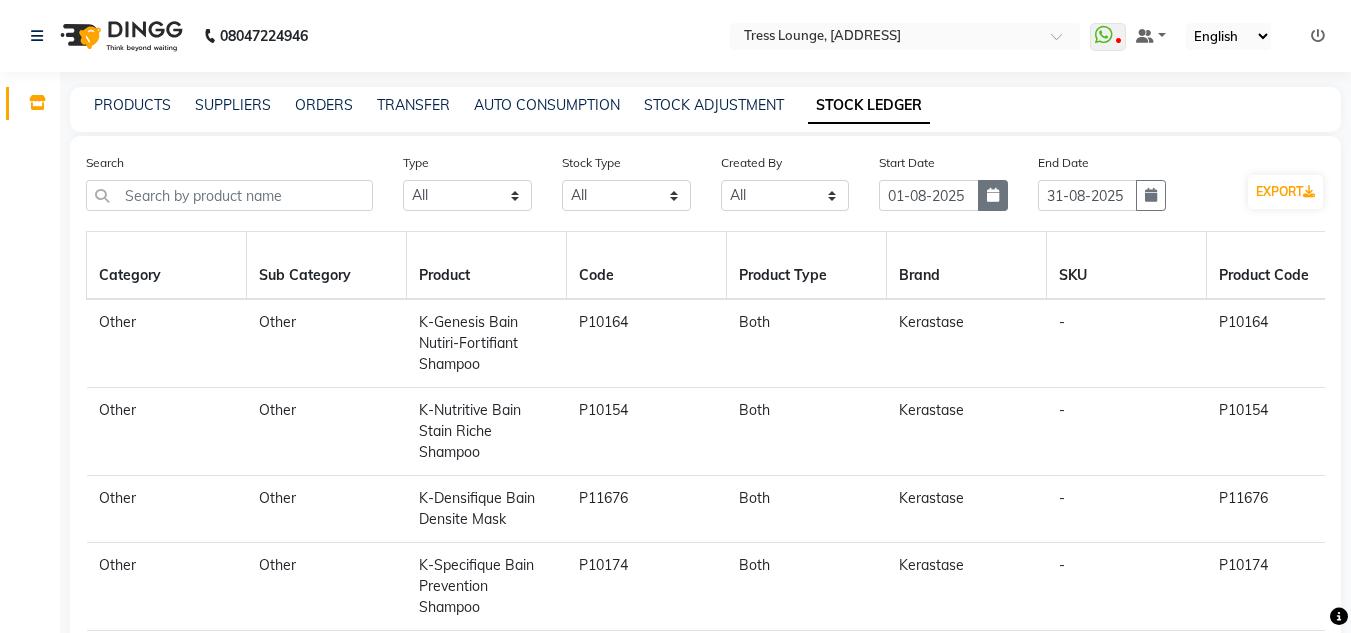 click 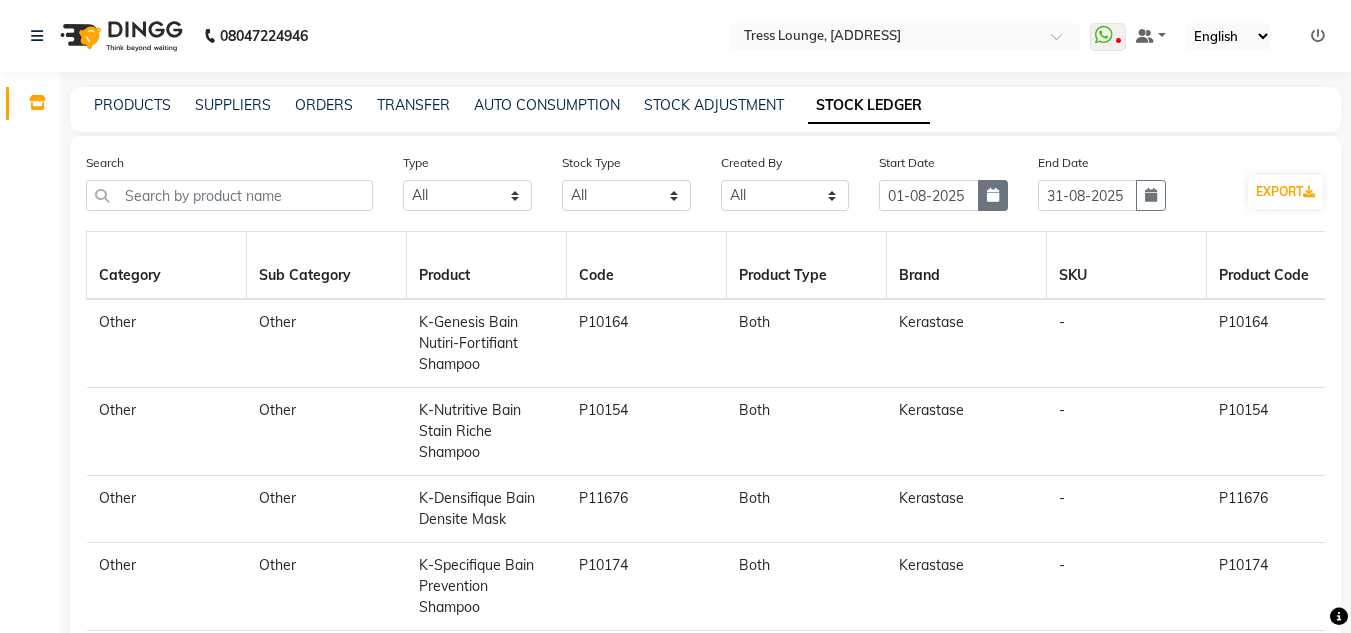 select on "8" 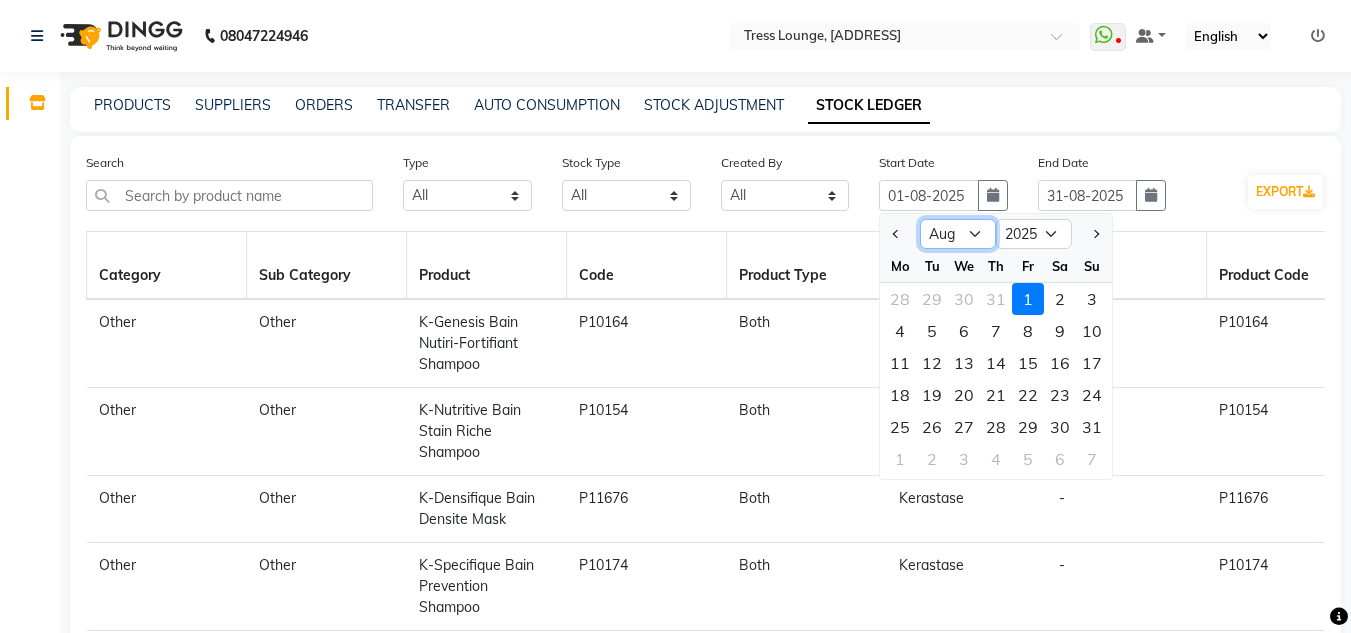 click on "Jan Feb Mar Apr May Jun Jul Aug Sep Oct Nov Dec" 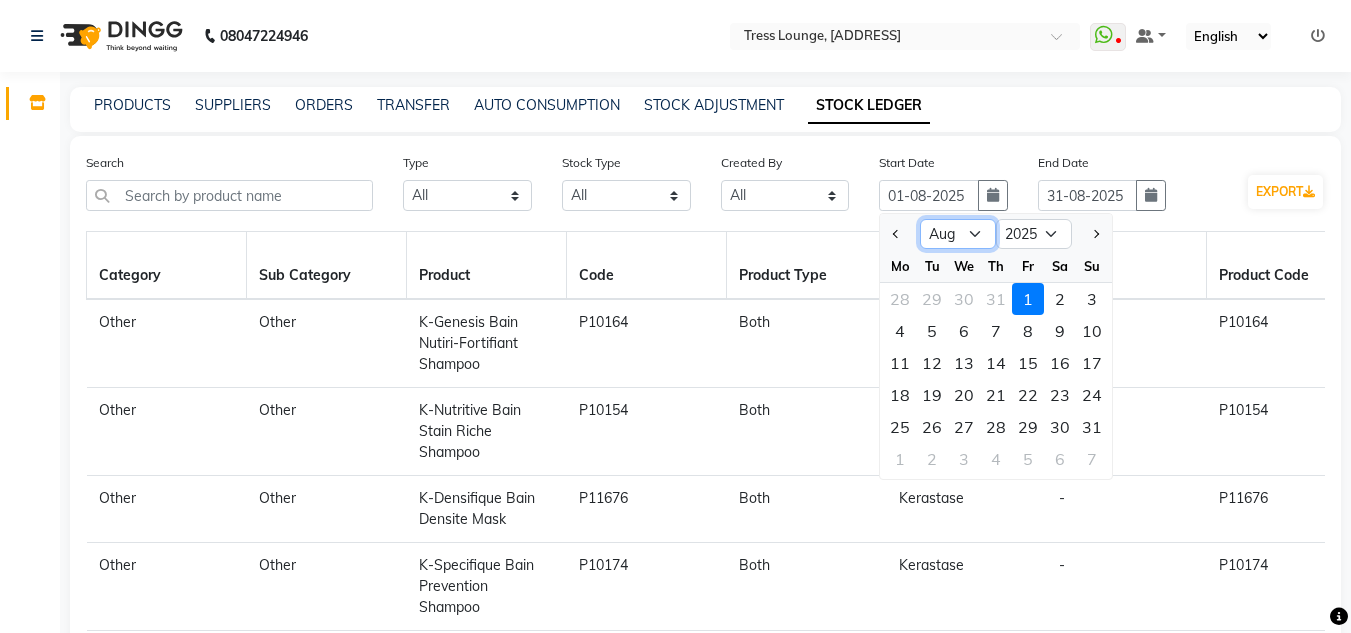 select on "7" 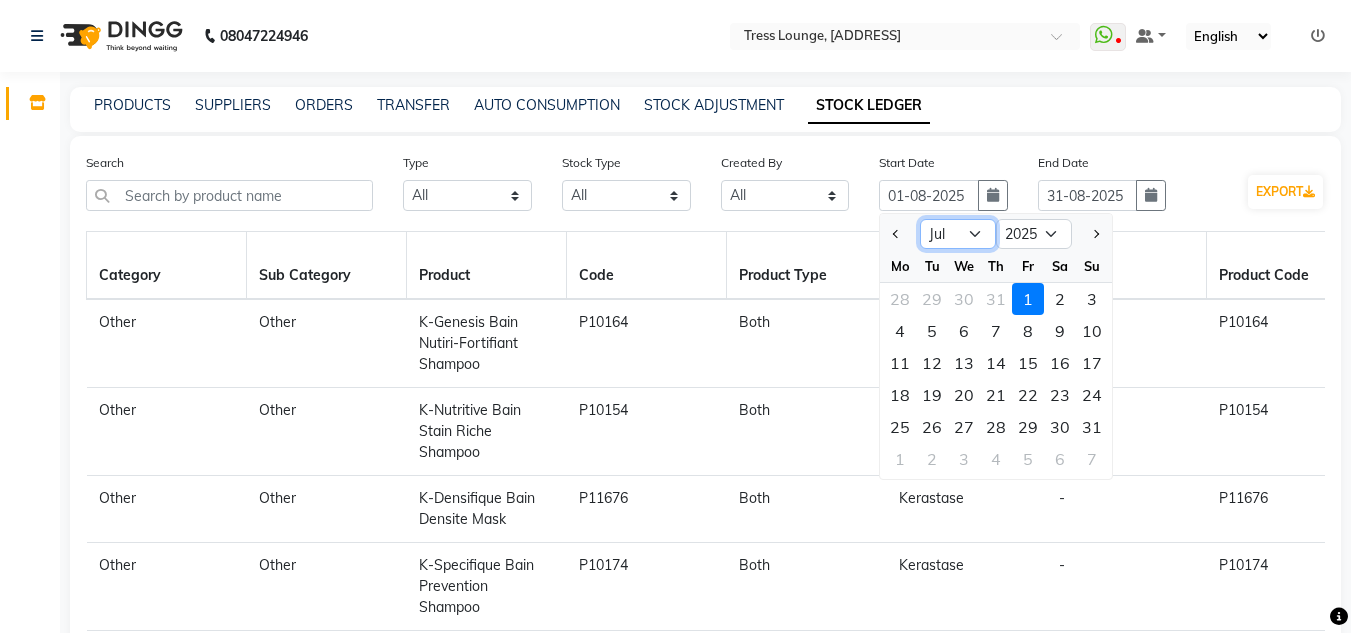click on "Jan Feb Mar Apr May Jun Jul Aug Sep Oct Nov Dec" 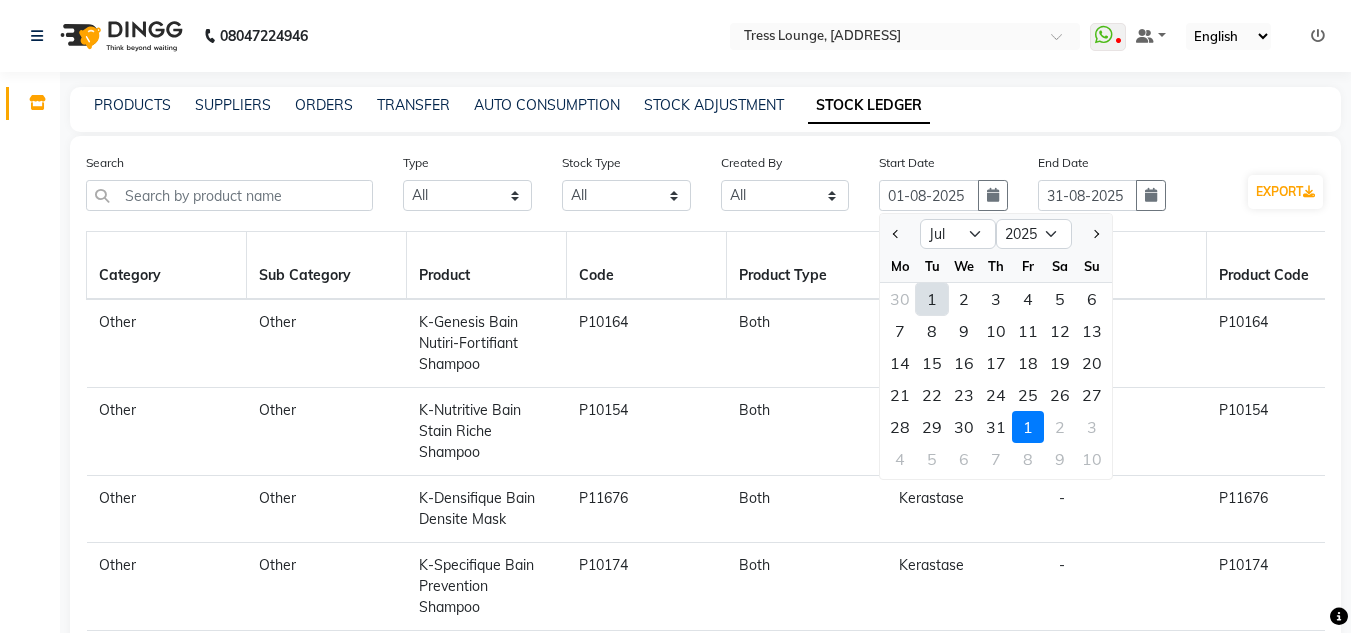 click on "1" 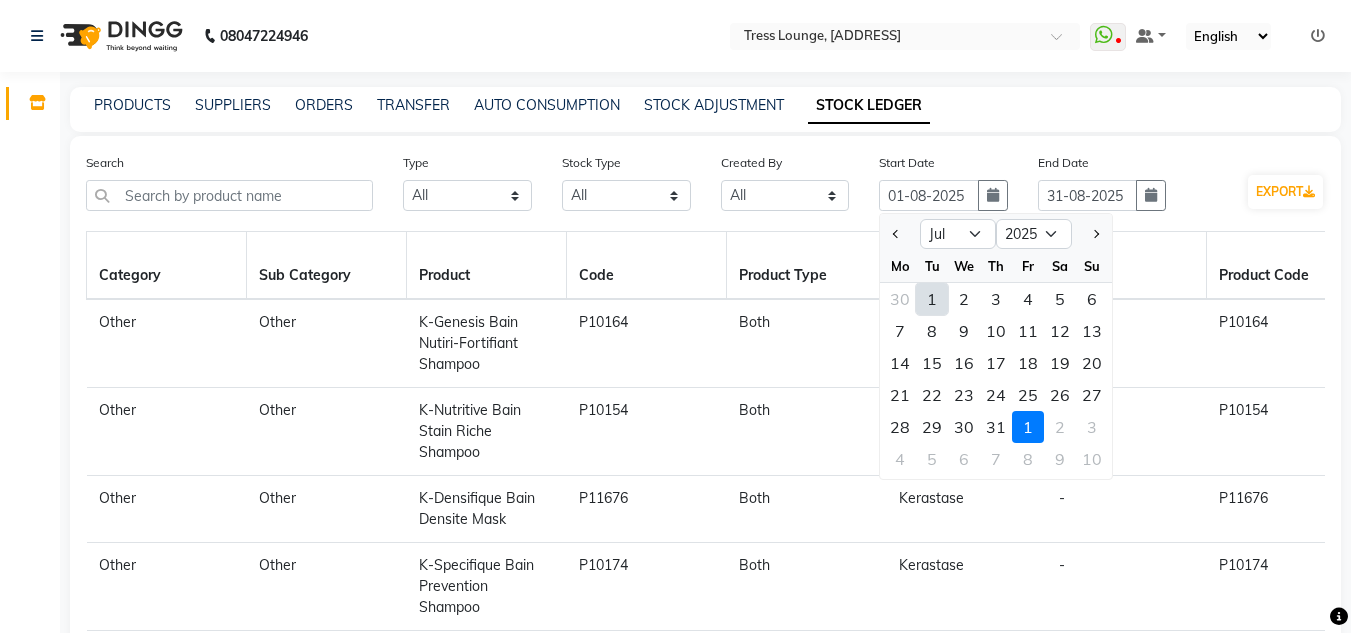 type on "01-07-2025" 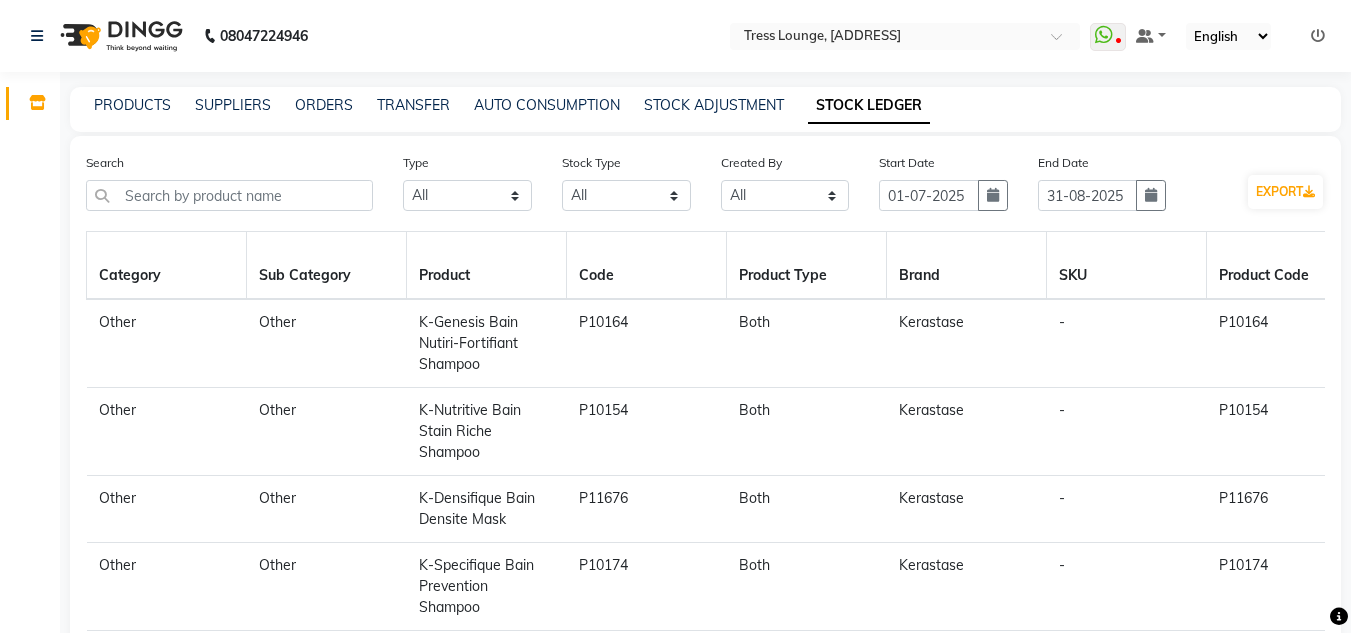 drag, startPoint x: 482, startPoint y: 364, endPoint x: 362, endPoint y: 324, distance: 126.491104 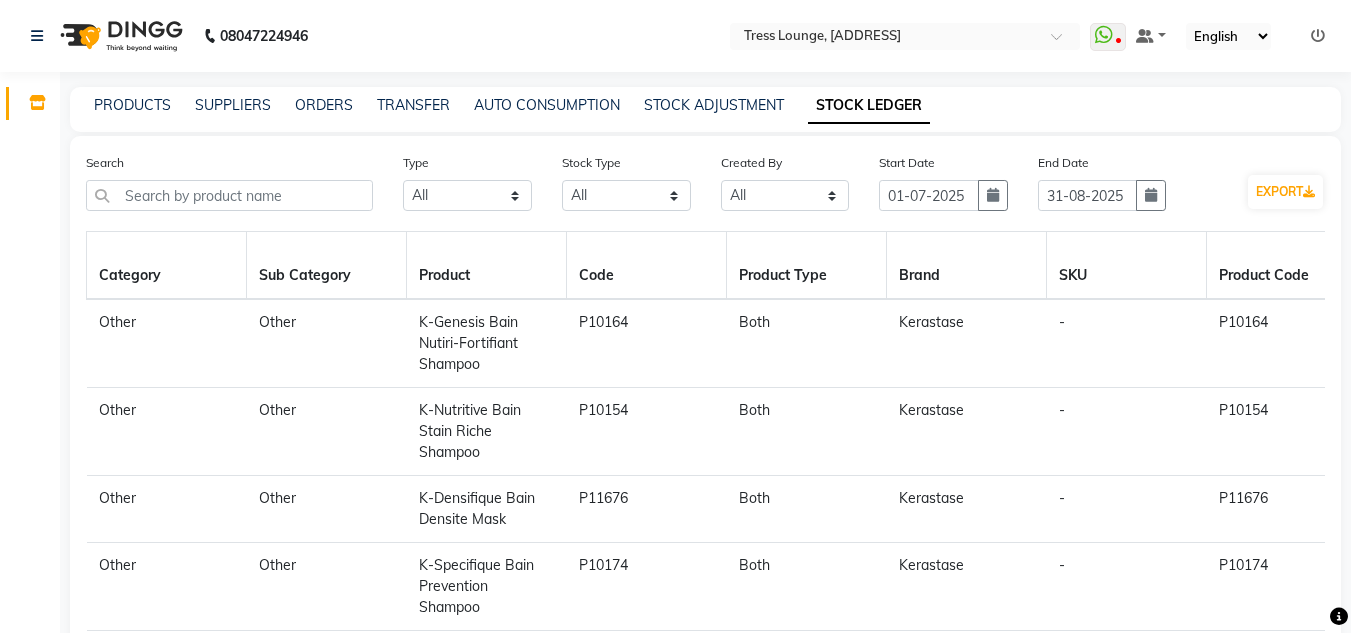copy on "K-Genesis Bain Nutiri-Fortifiant Shampoo" 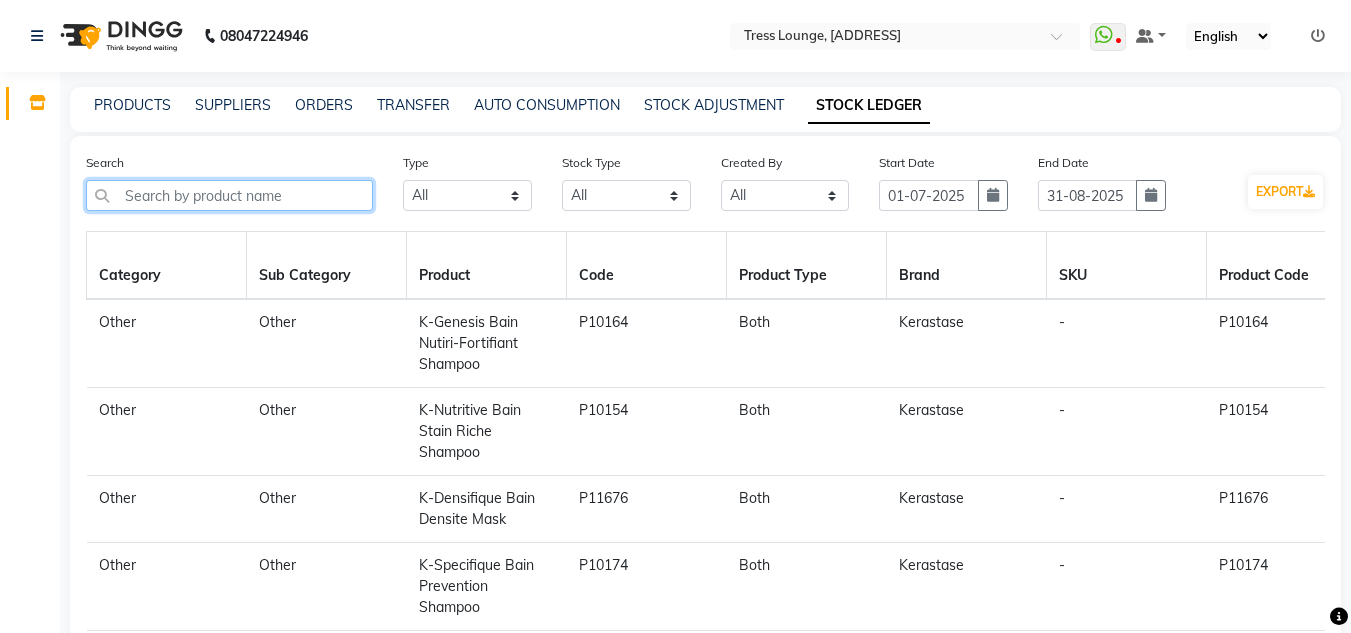 click 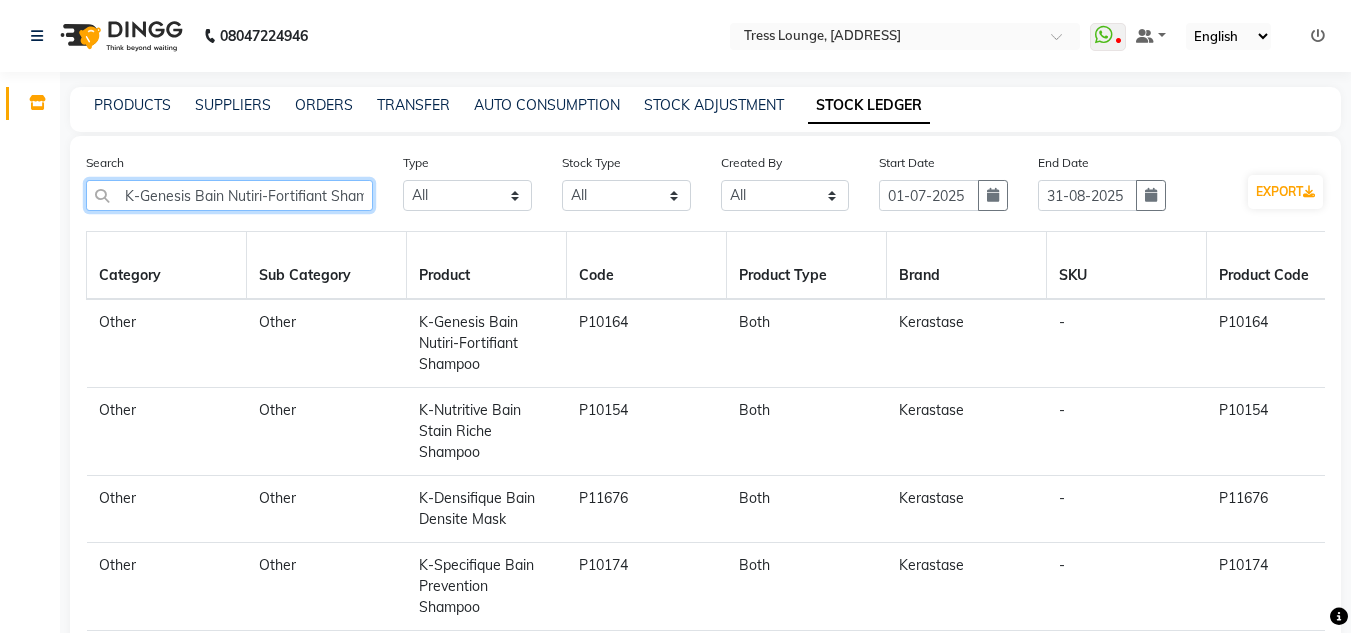 scroll, scrollTop: 0, scrollLeft: 58, axis: horizontal 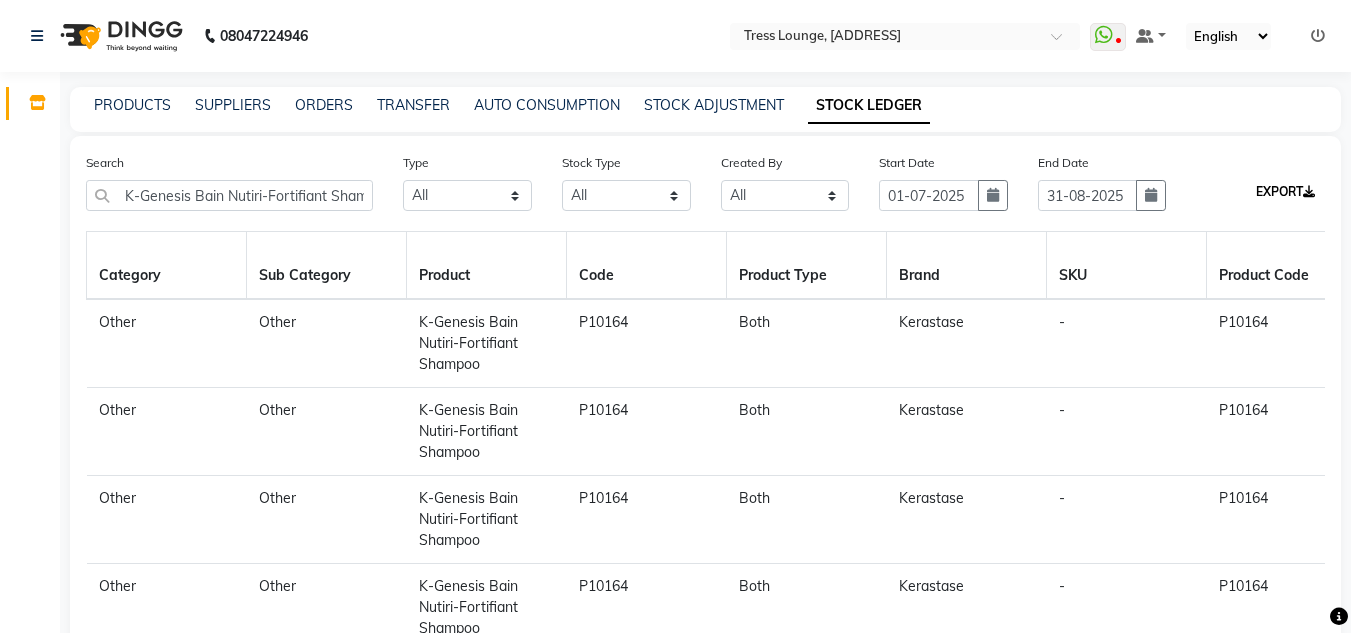 click 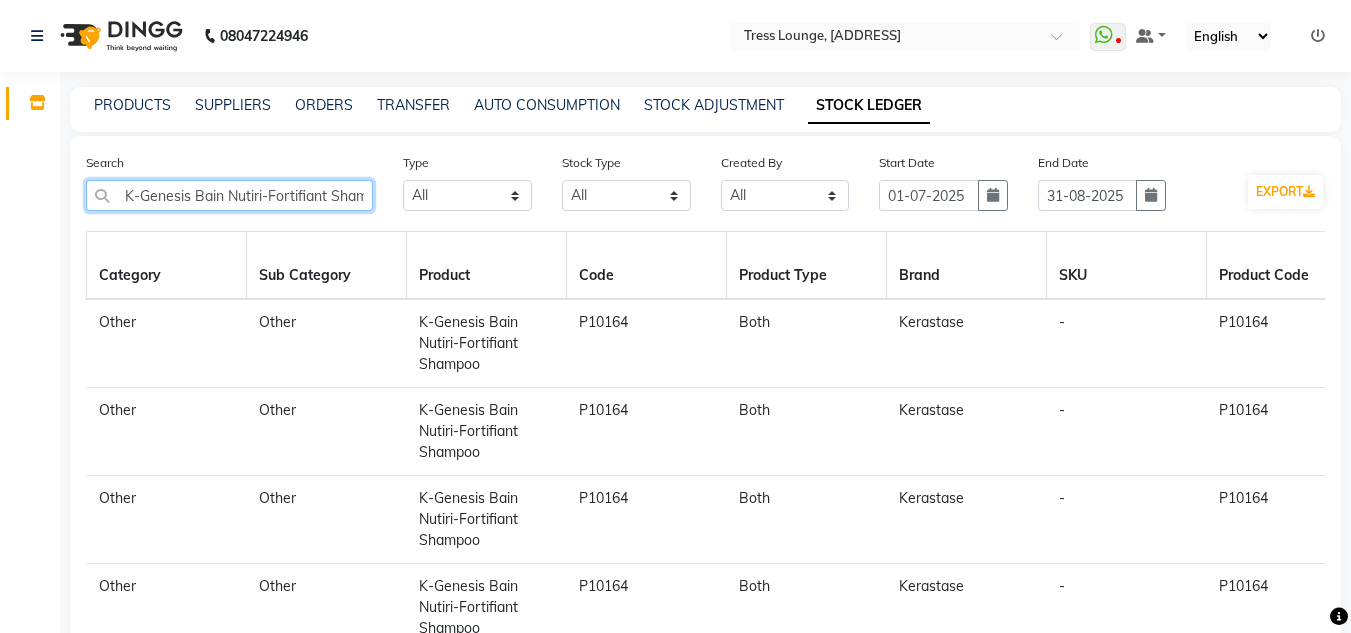 click on "K-Genesis Bain Nutiri-Fortifiant Shampoo" 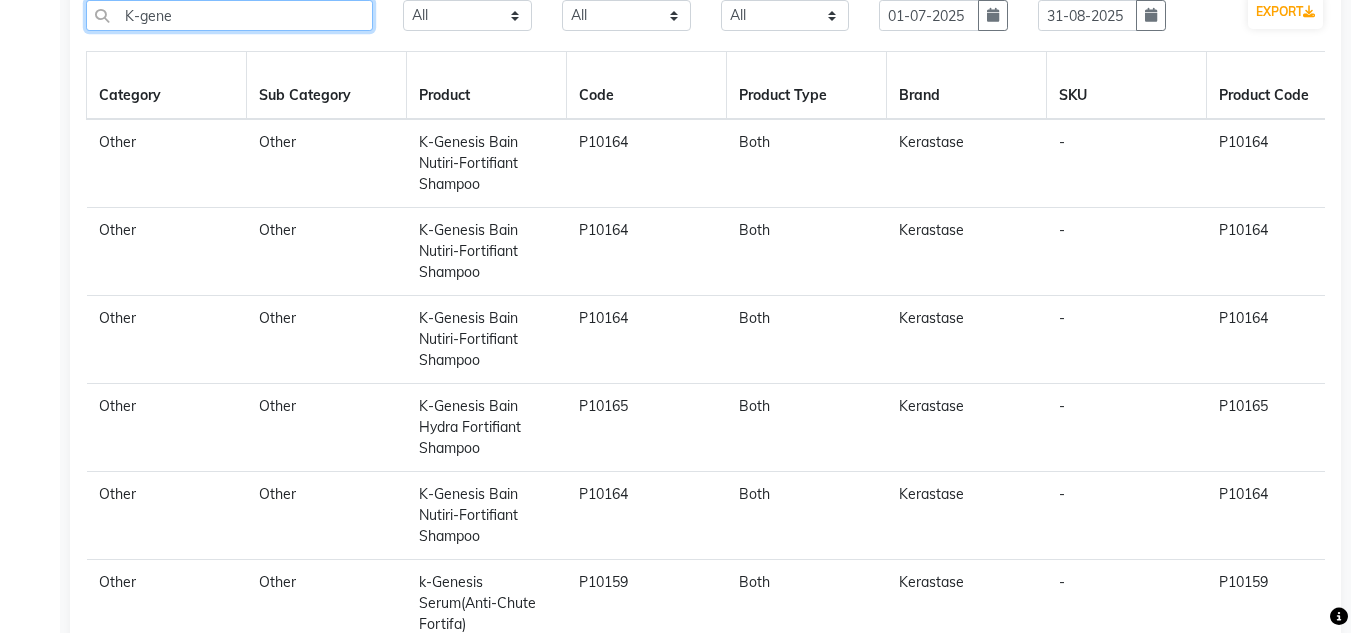 scroll, scrollTop: 200, scrollLeft: 0, axis: vertical 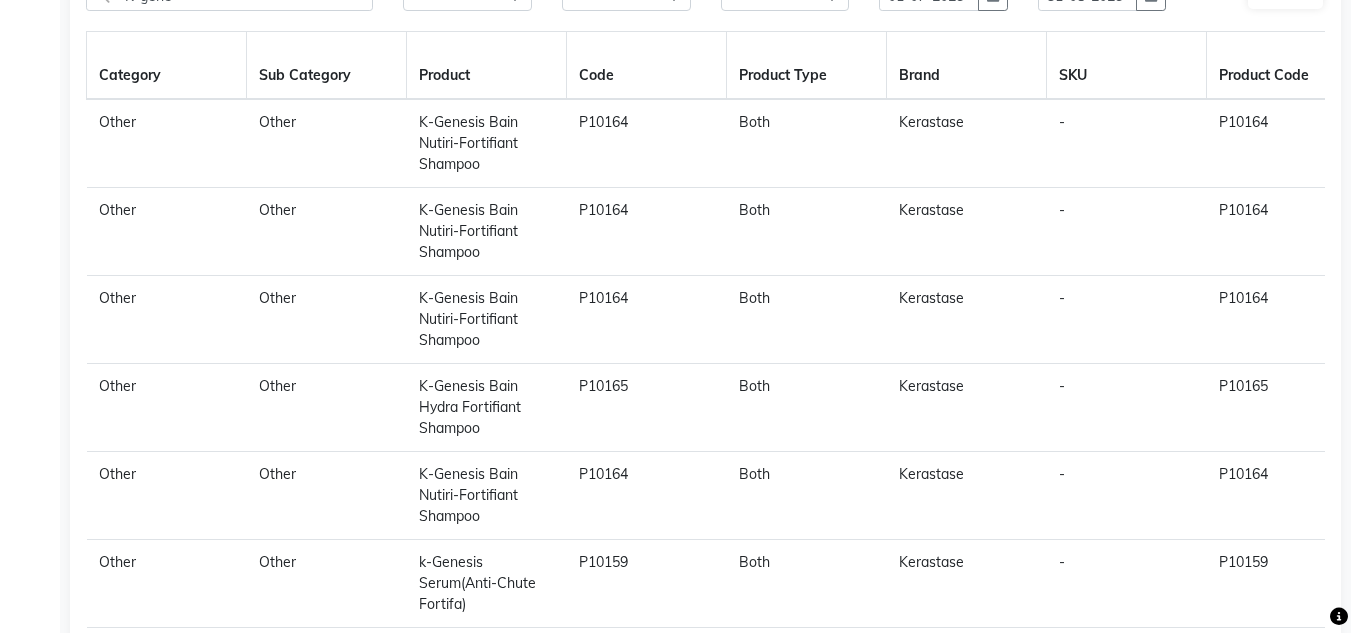 drag, startPoint x: 481, startPoint y: 427, endPoint x: 367, endPoint y: 359, distance: 132.74034 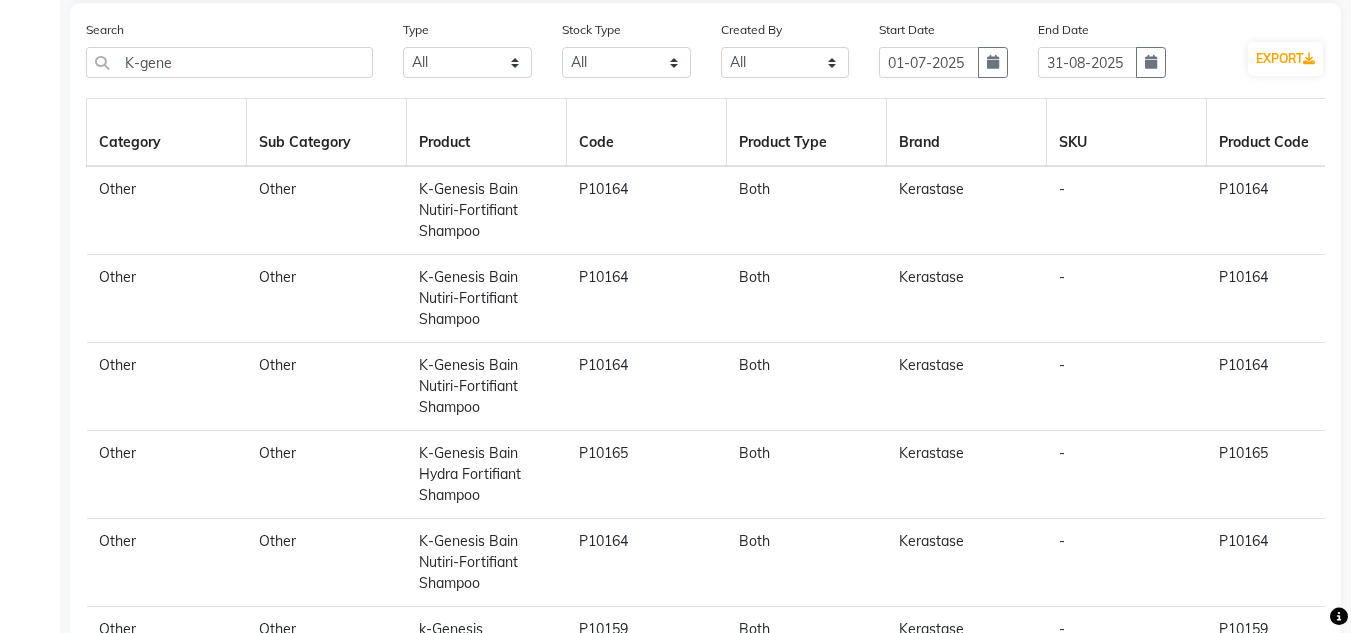 scroll, scrollTop: 0, scrollLeft: 0, axis: both 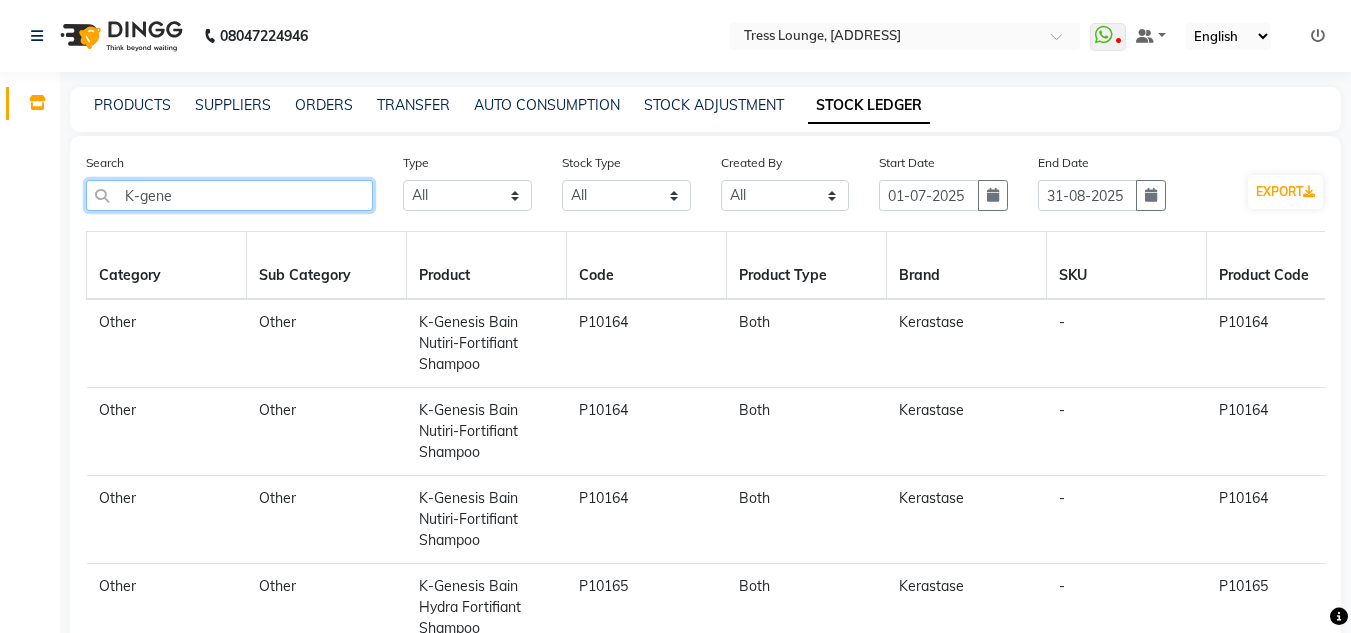 click on "K-gene" 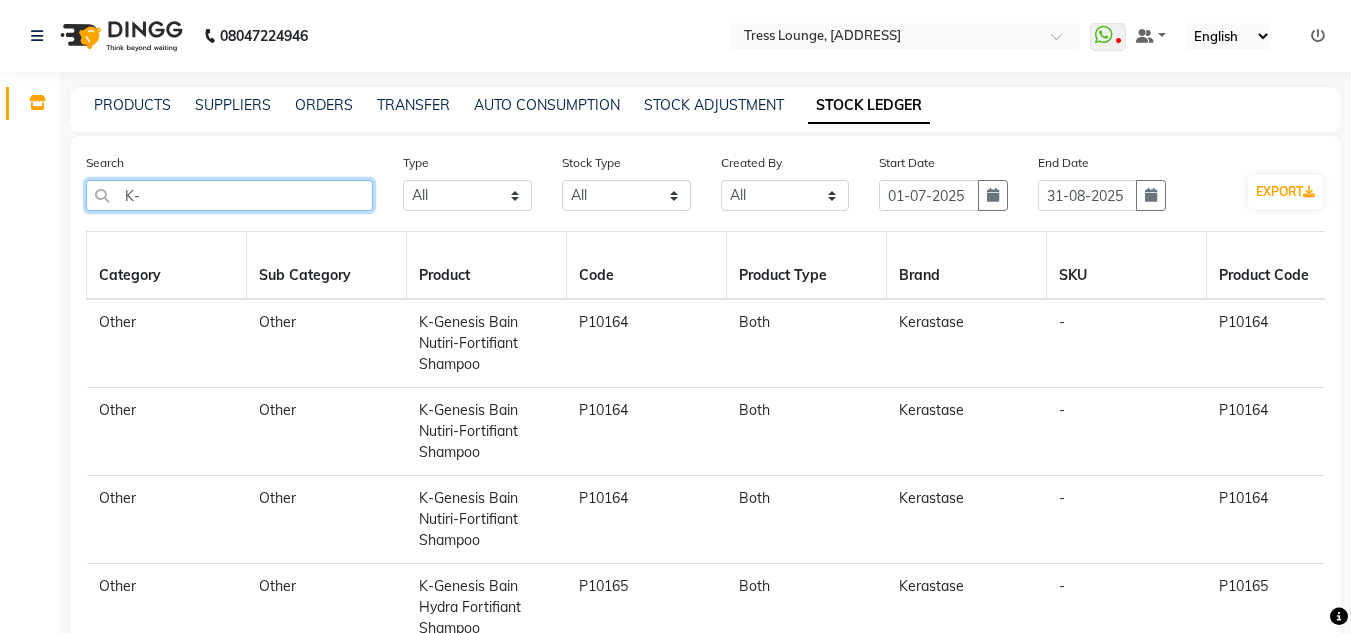 type on "K" 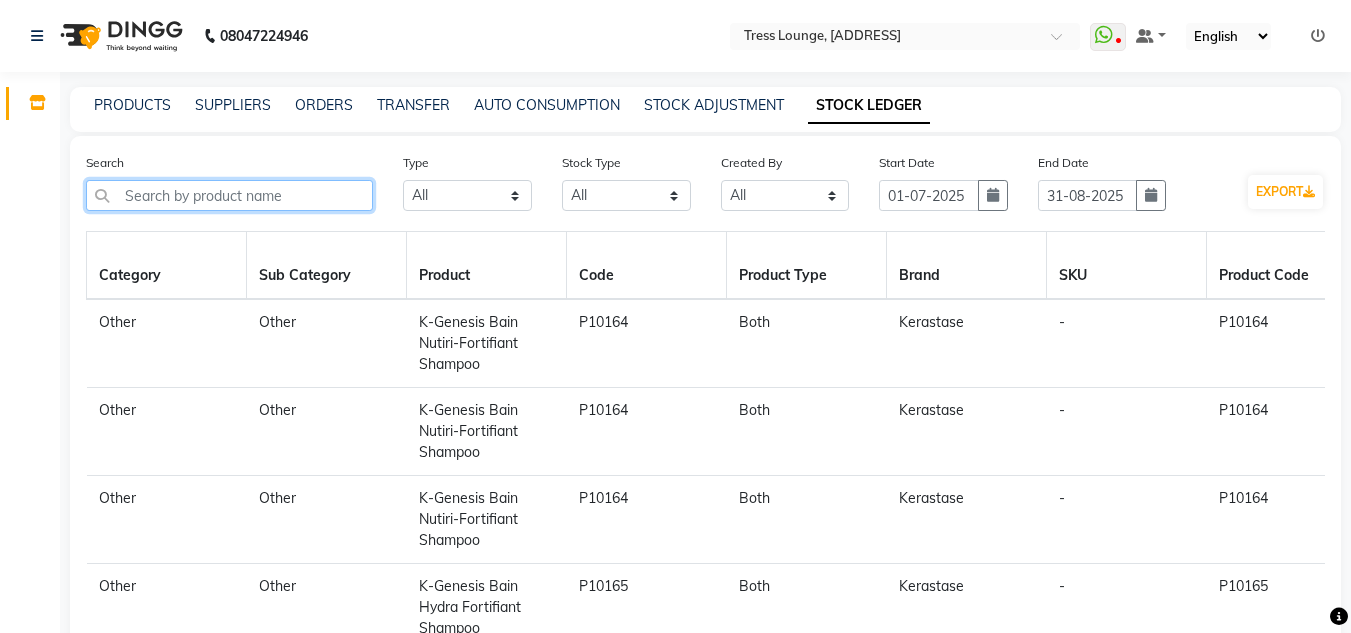 paste on "K-Genesis Bain Nutiri-Fortifiant Shampoo 	P10164	Both	Kerastase	-	P10164	out	sold	-	1	0	₹2,950.00	₹0	-	250 ML	1/0	-	-	30-07-2025 Other	Other	K-Genesis Bain Hydra Fortifiant Shampoo" 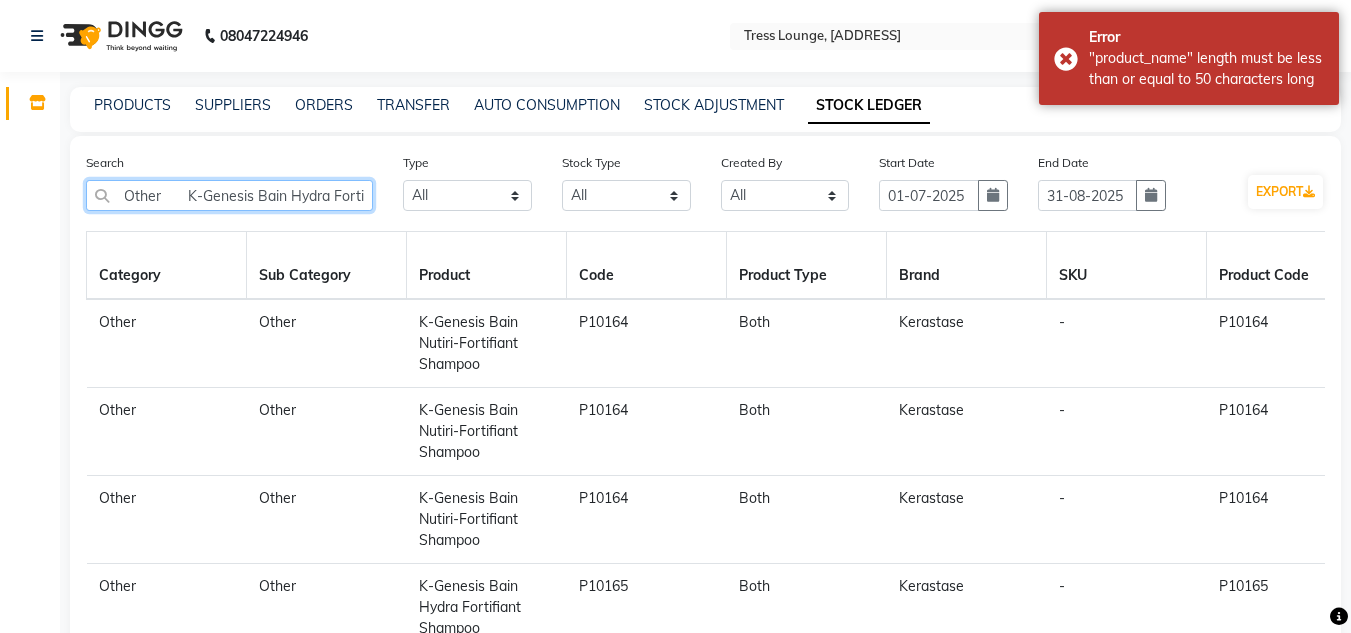 scroll, scrollTop: 0, scrollLeft: 1193, axis: horizontal 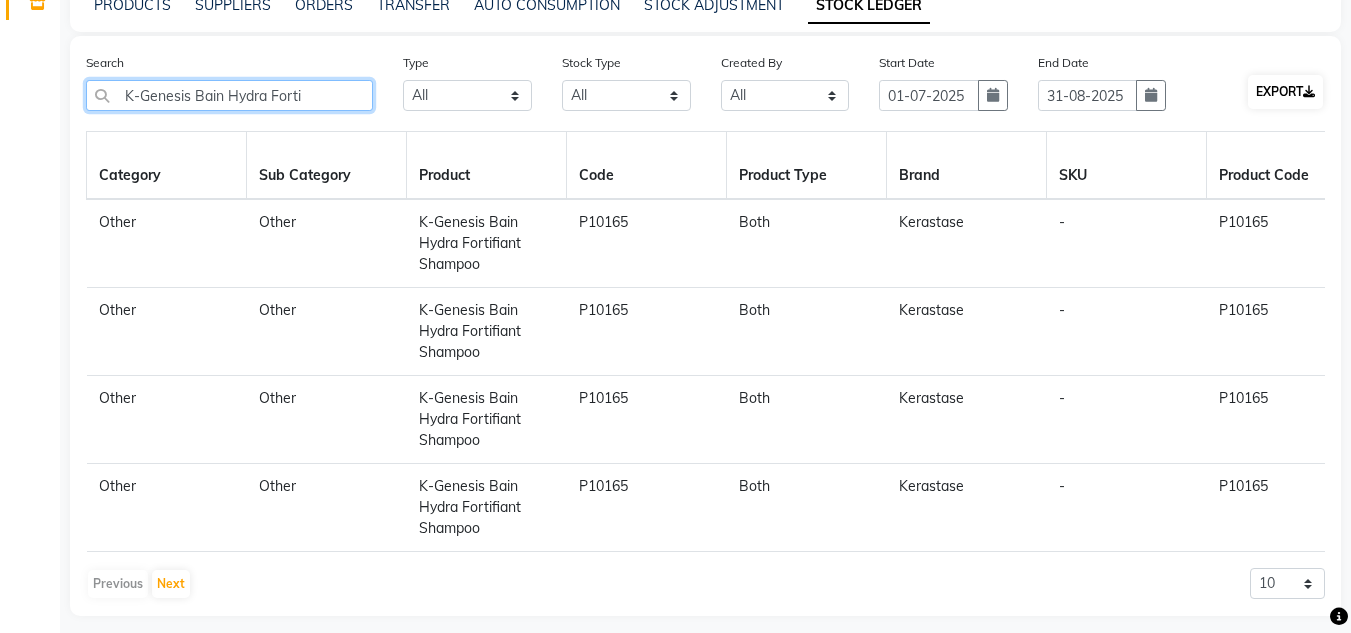 type on "K-Genesis Bain Hydra Forti" 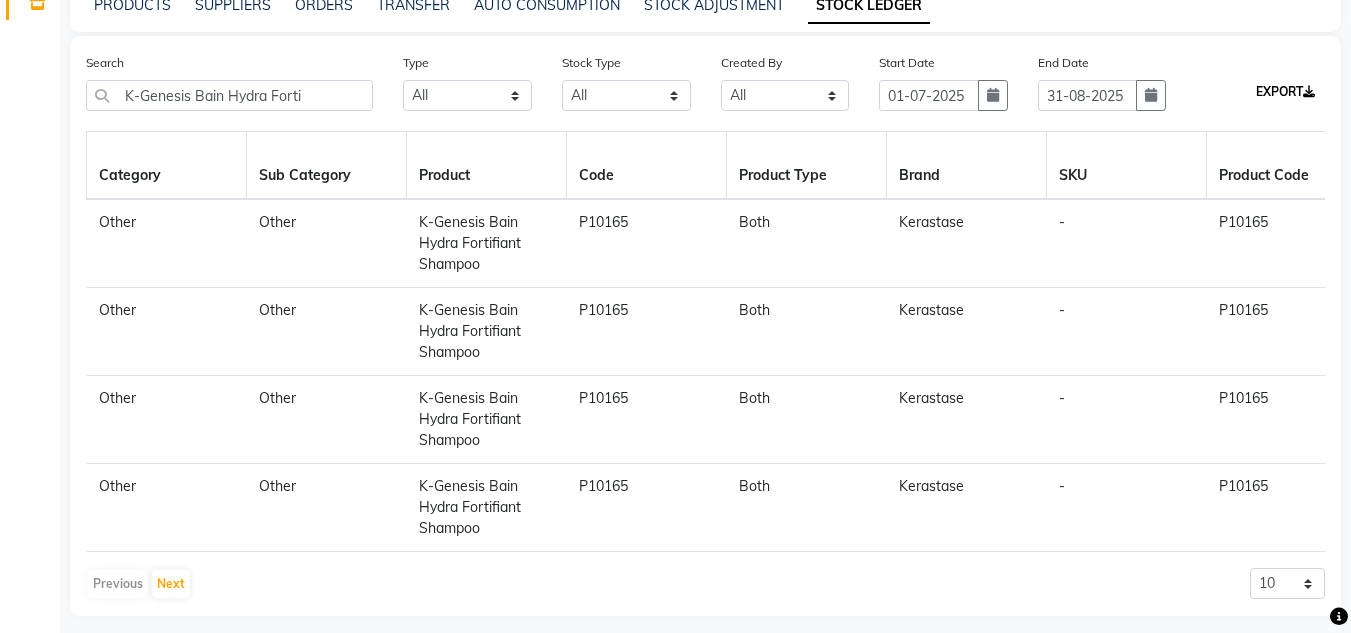 click on "EXPORT" 